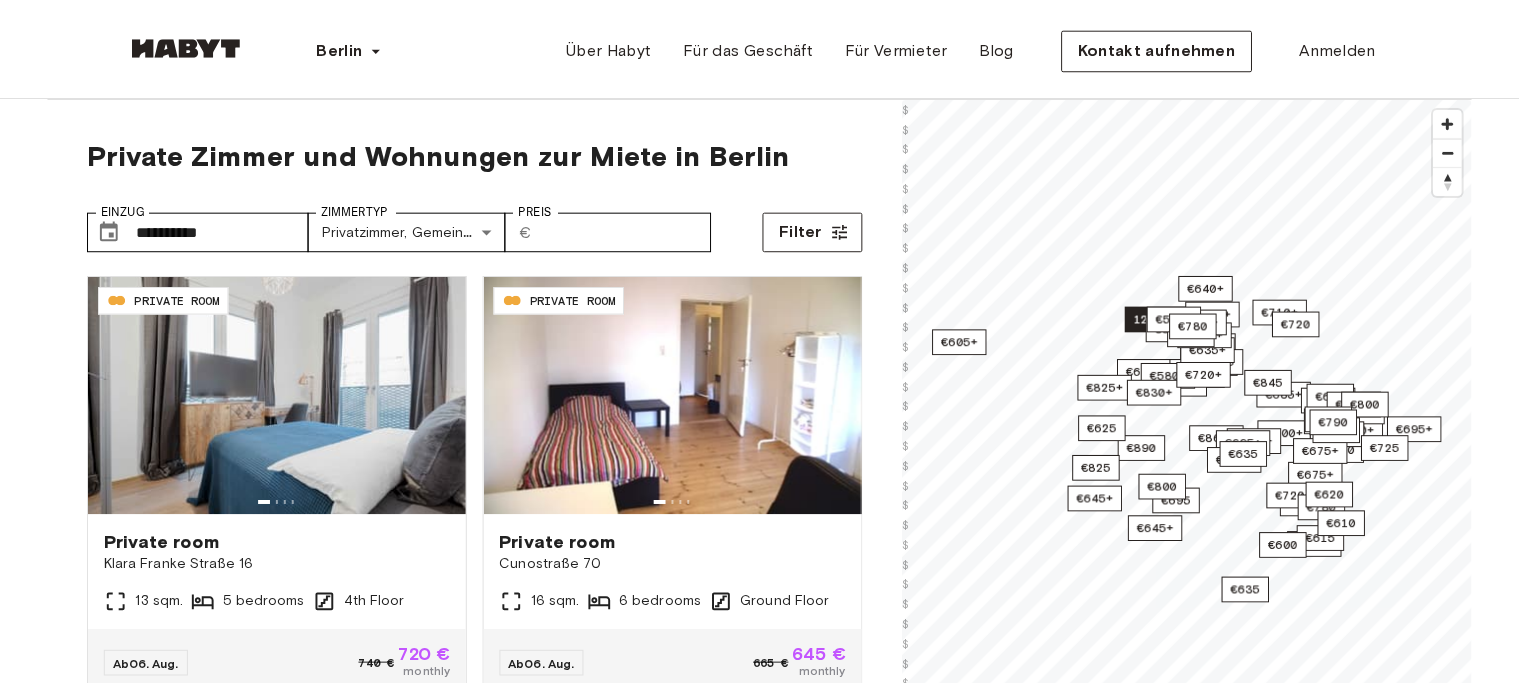 scroll, scrollTop: 0, scrollLeft: 0, axis: both 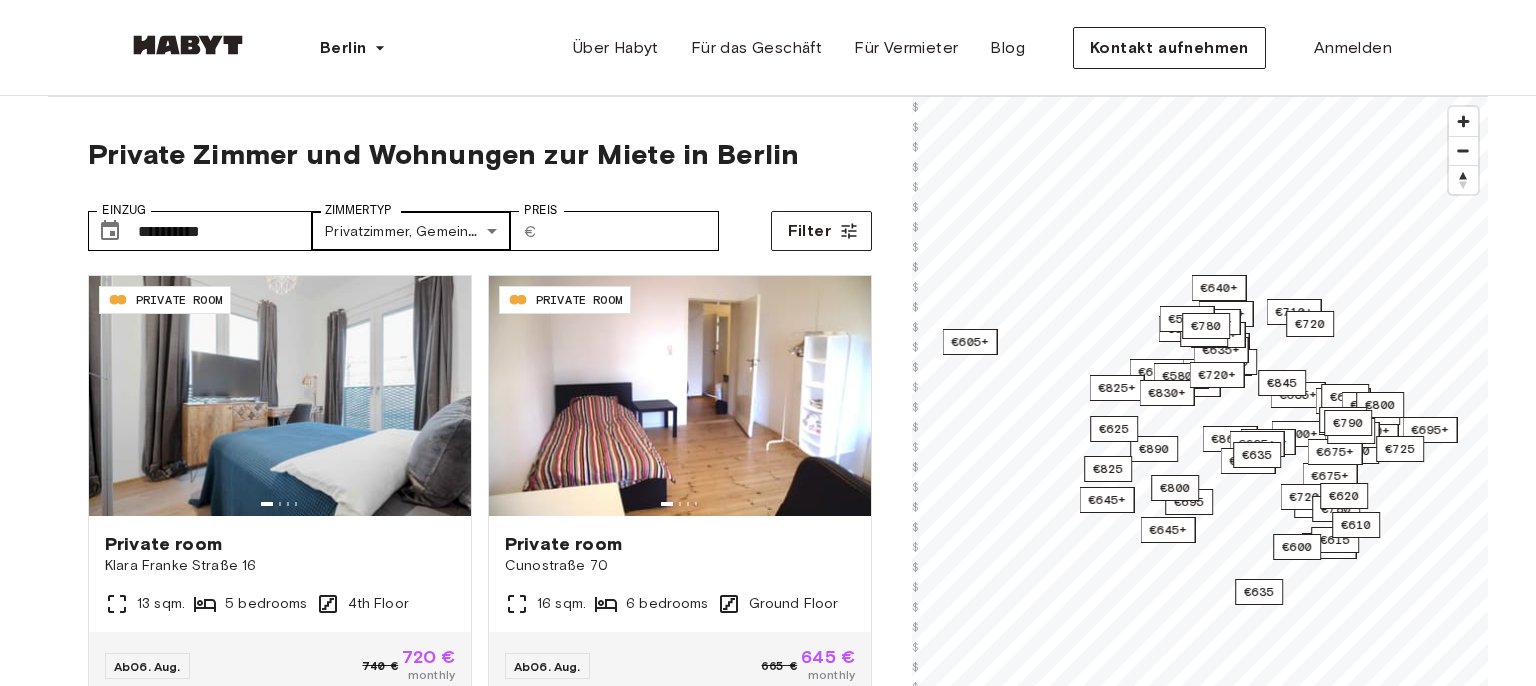click on "**********" at bounding box center [768, 2363] 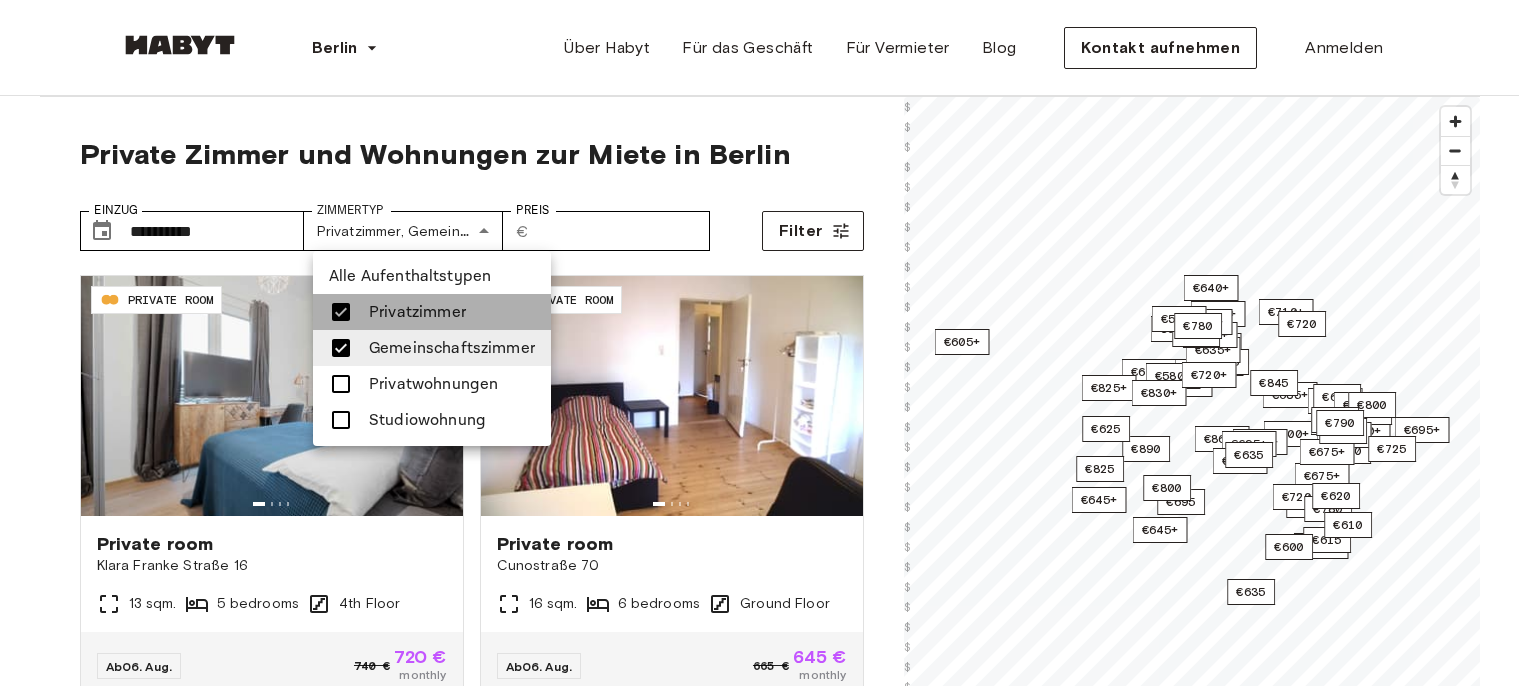 click at bounding box center [341, 312] 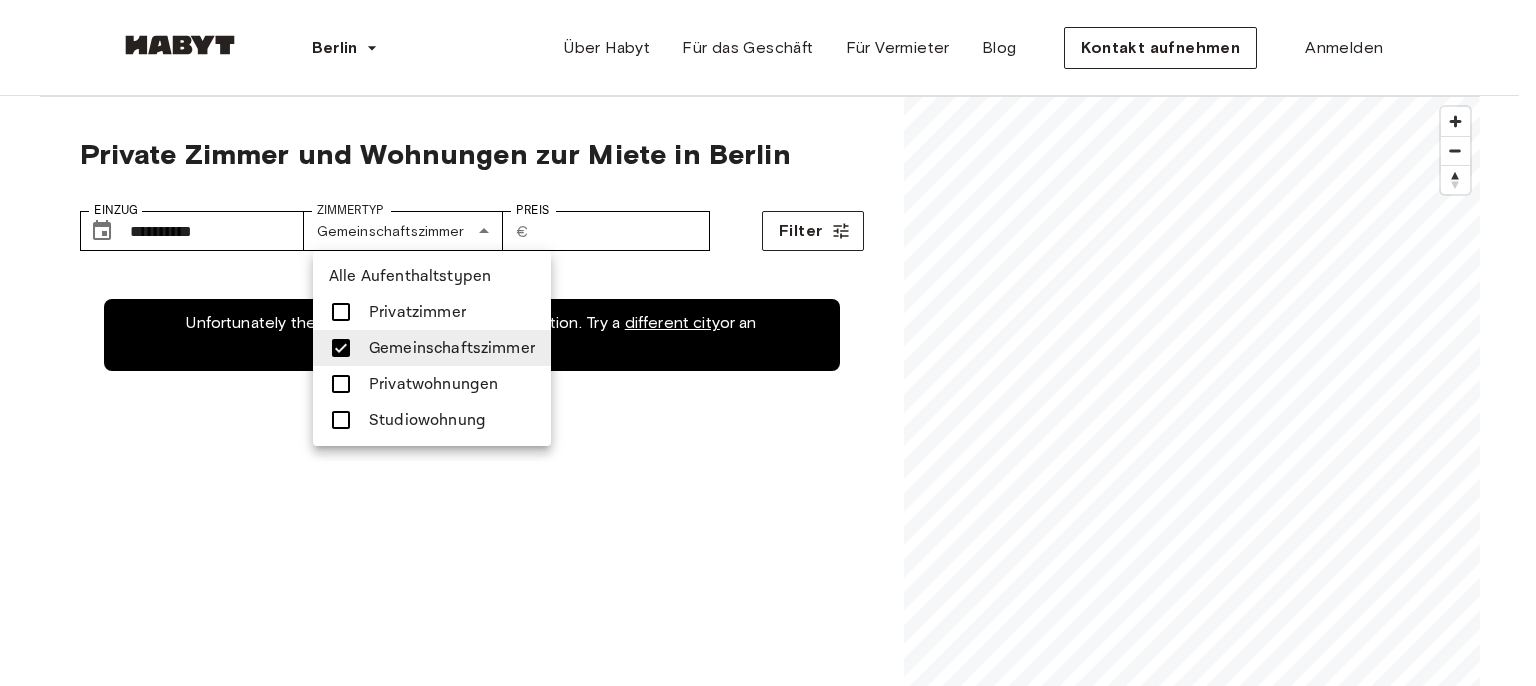 click at bounding box center (341, 348) 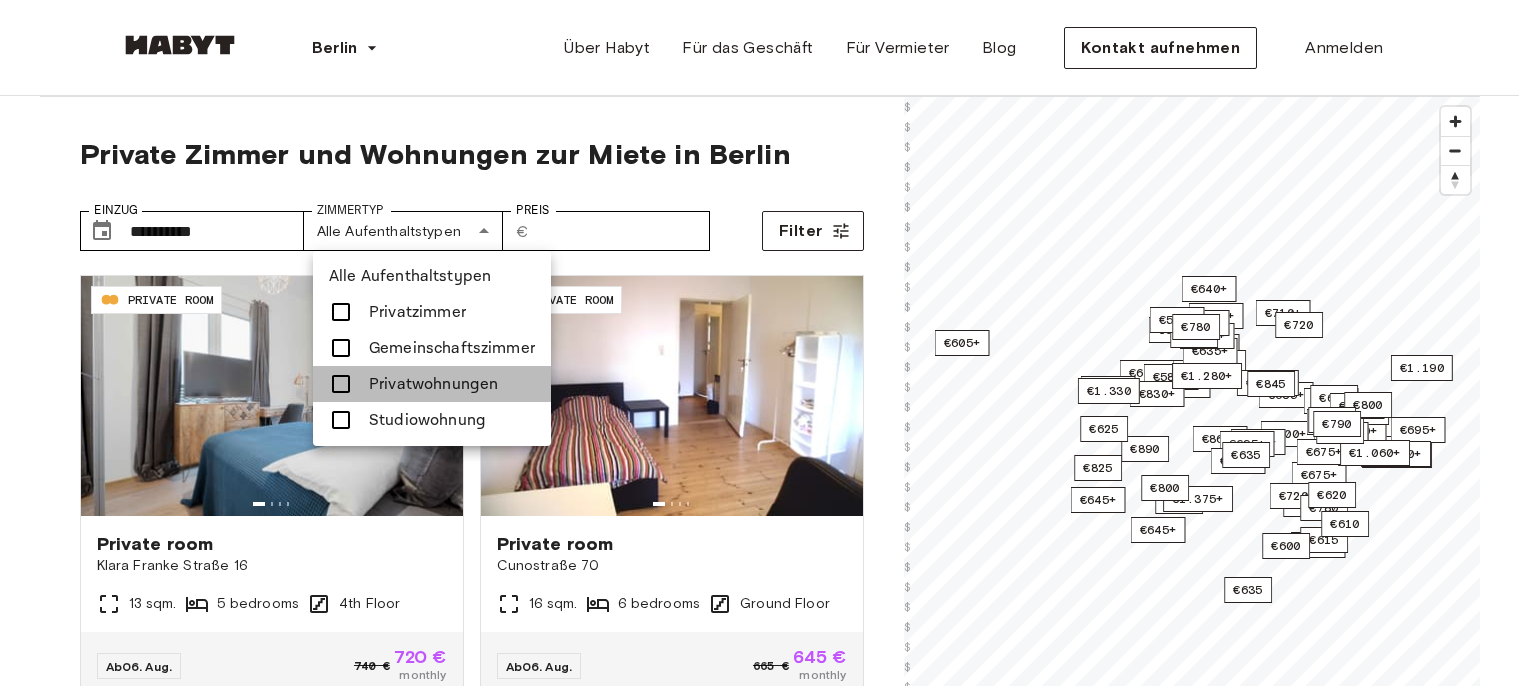 click at bounding box center [341, 384] 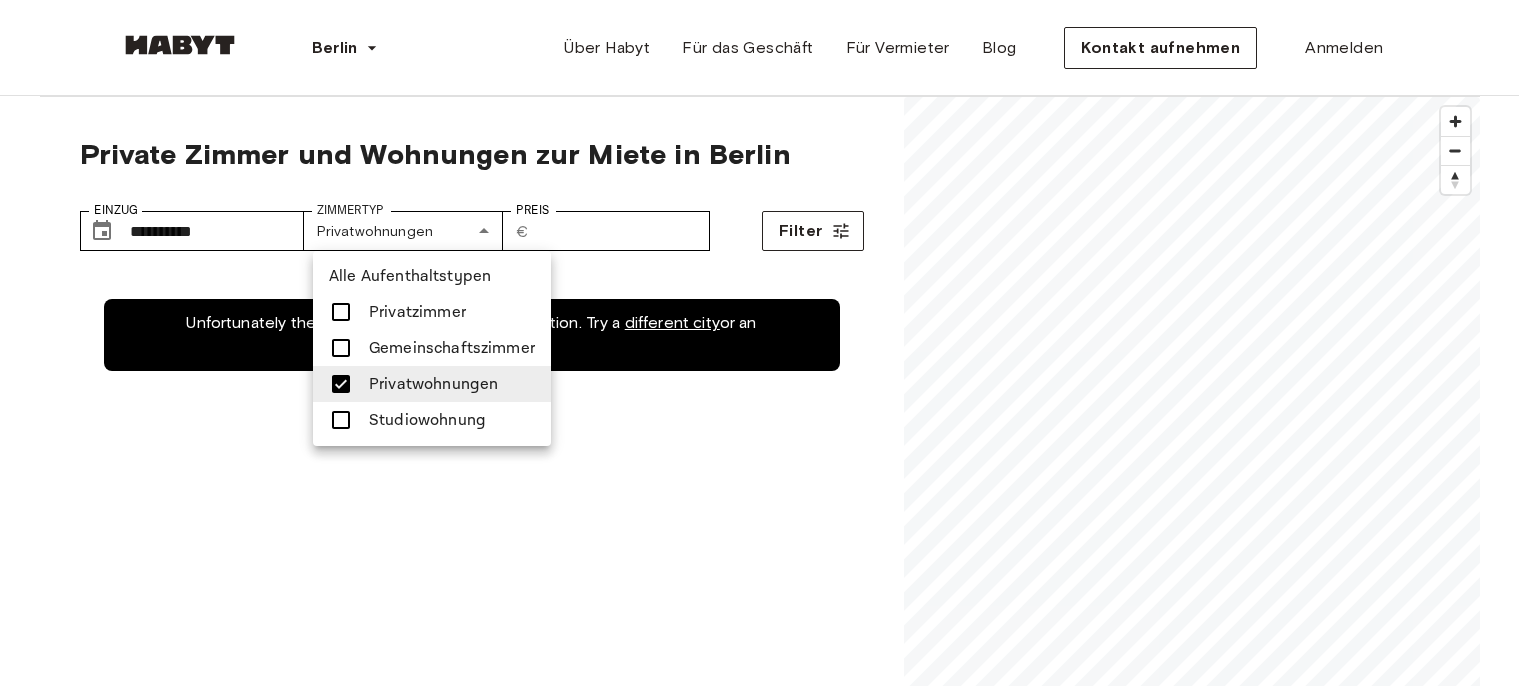 click at bounding box center [341, 420] 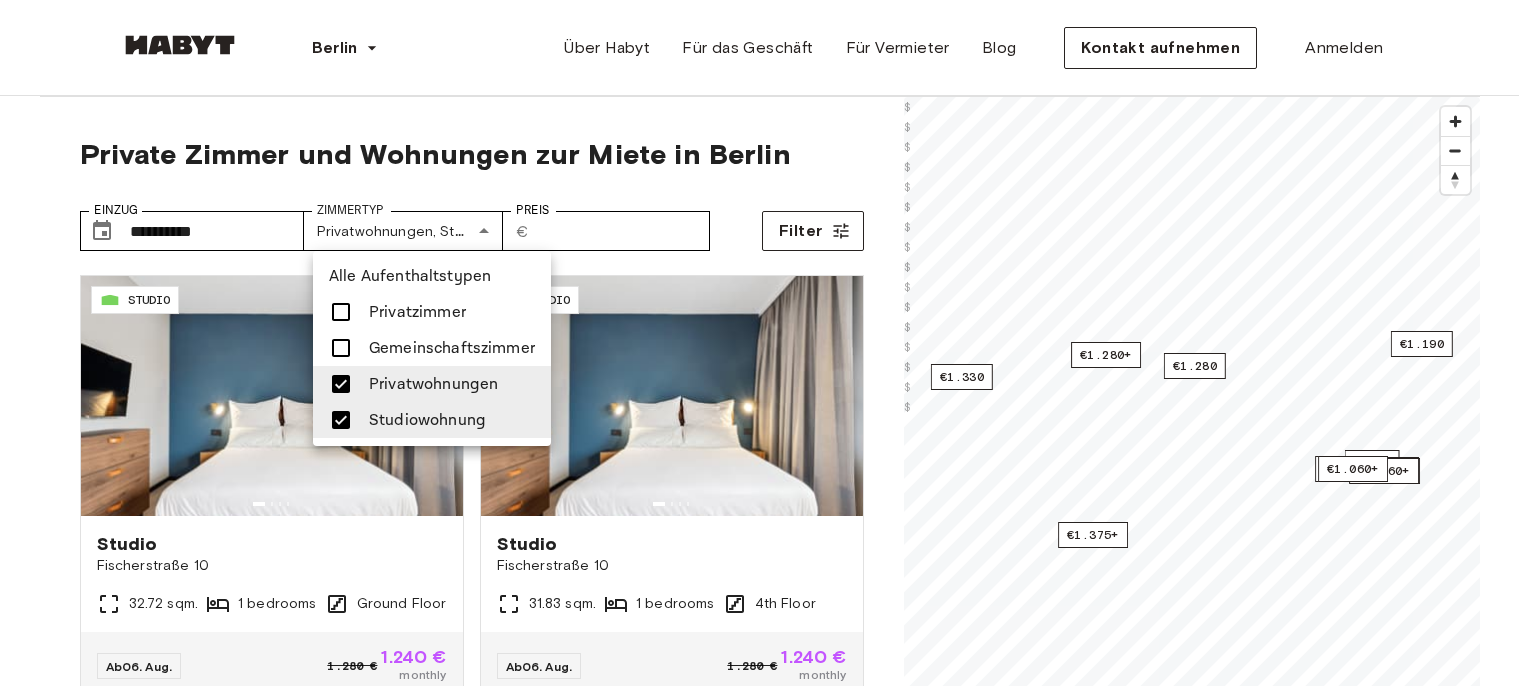 click at bounding box center [768, 343] 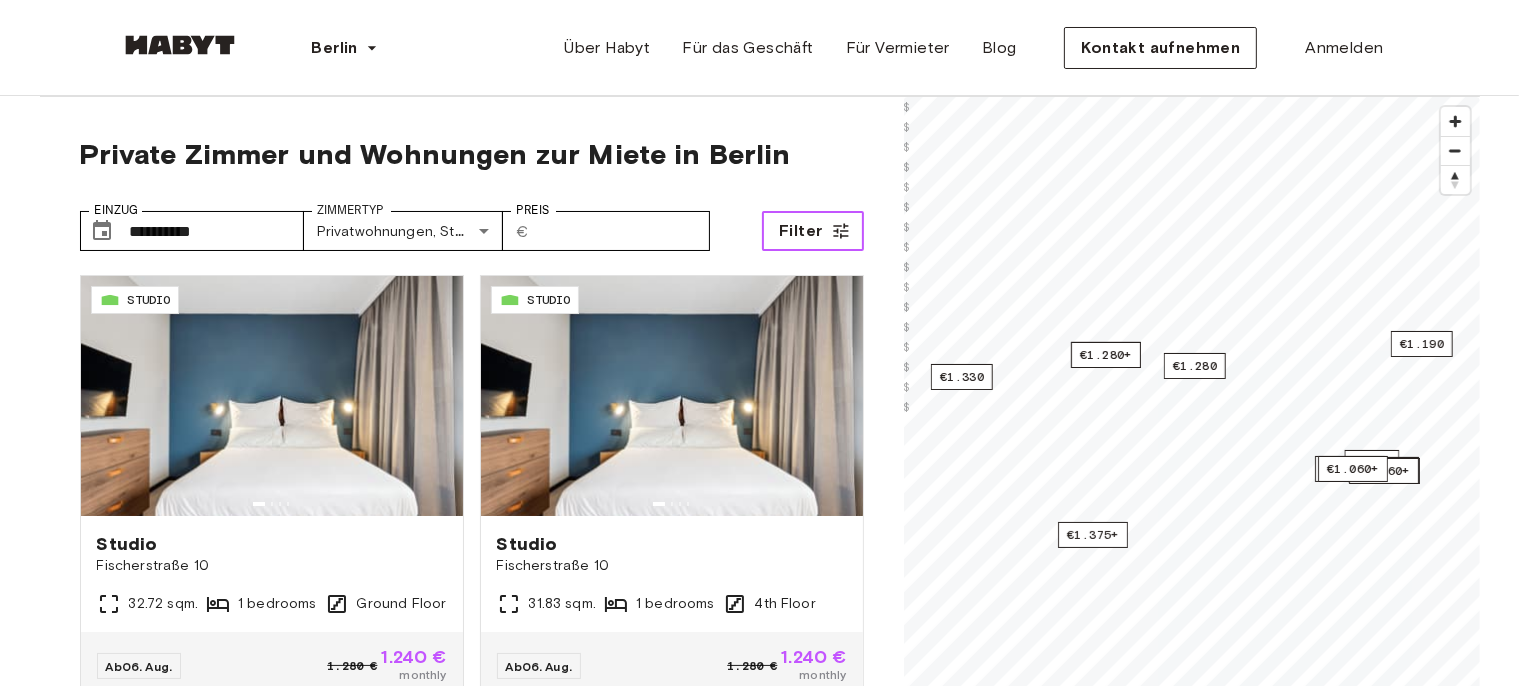 click on "Filter" at bounding box center [800, 231] 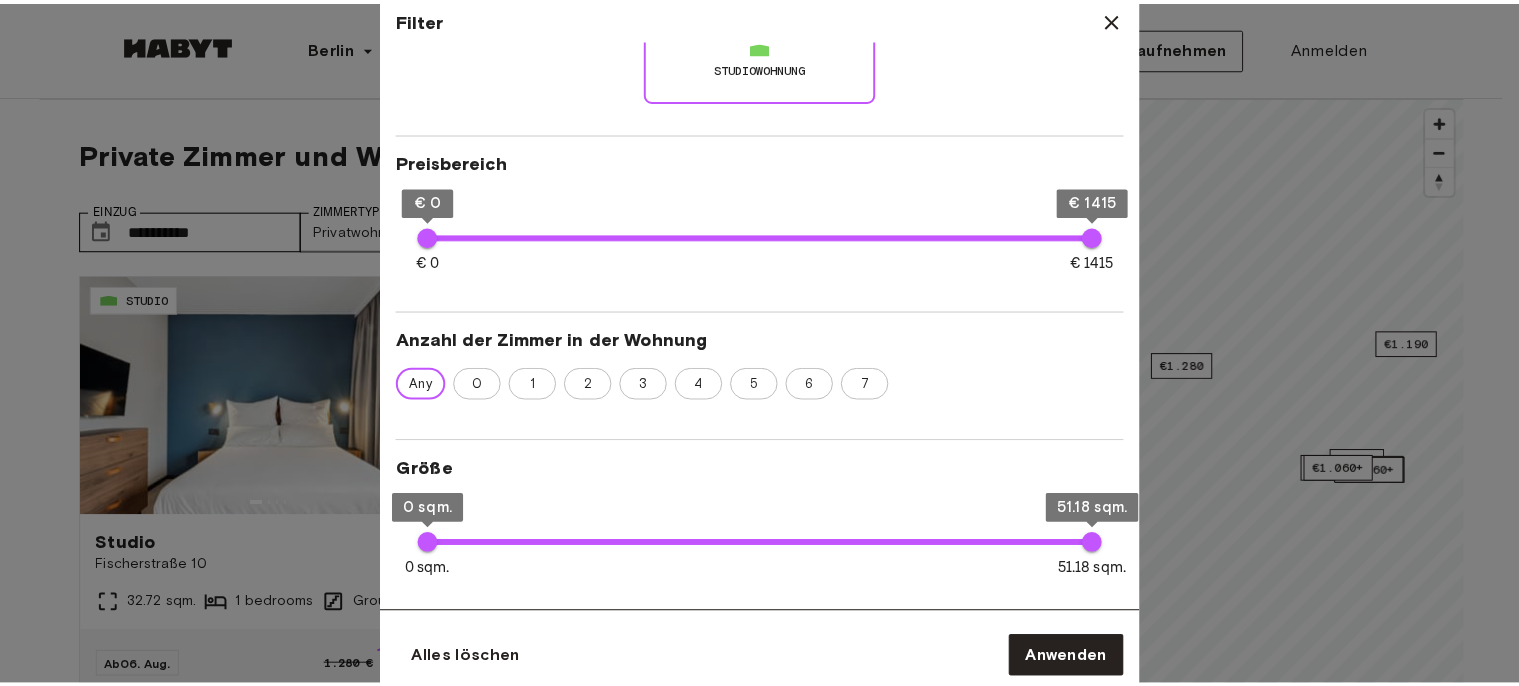 scroll, scrollTop: 0, scrollLeft: 0, axis: both 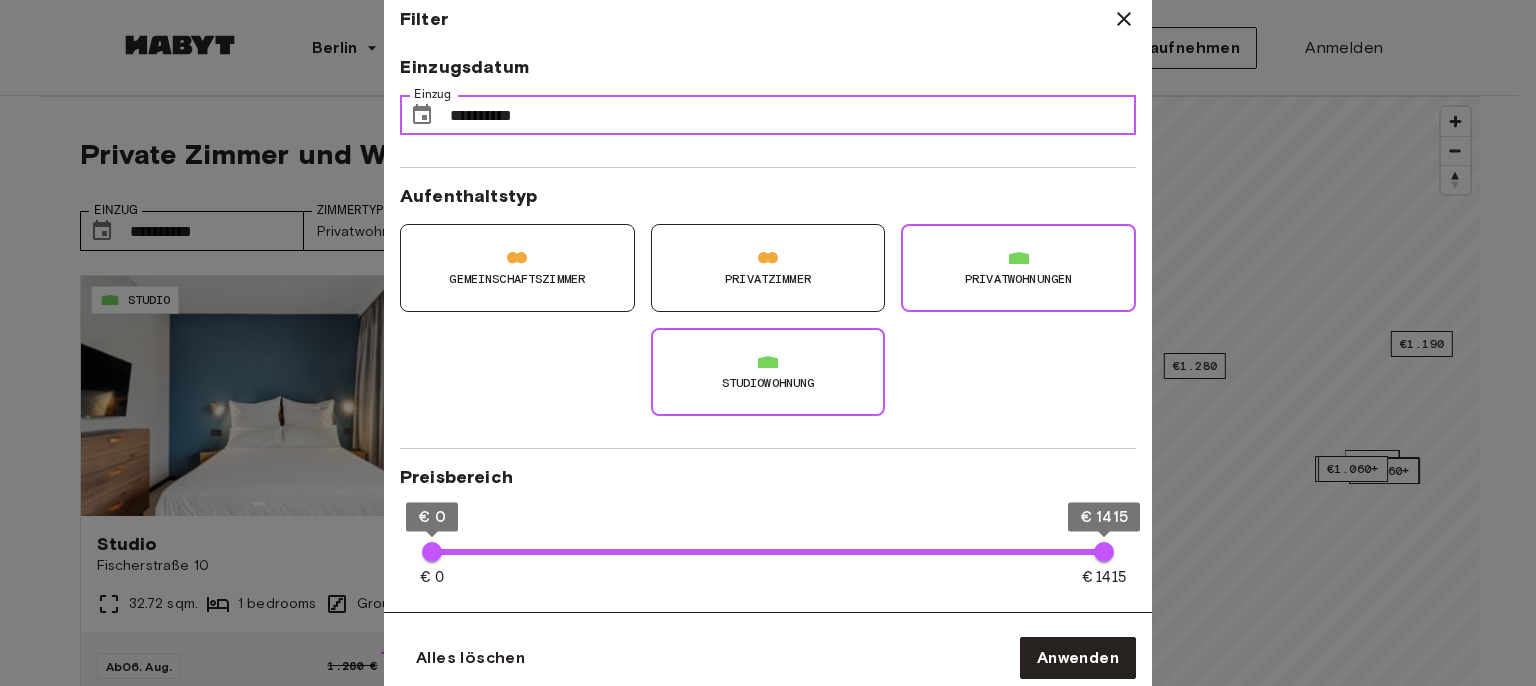 click on "**********" at bounding box center (793, 115) 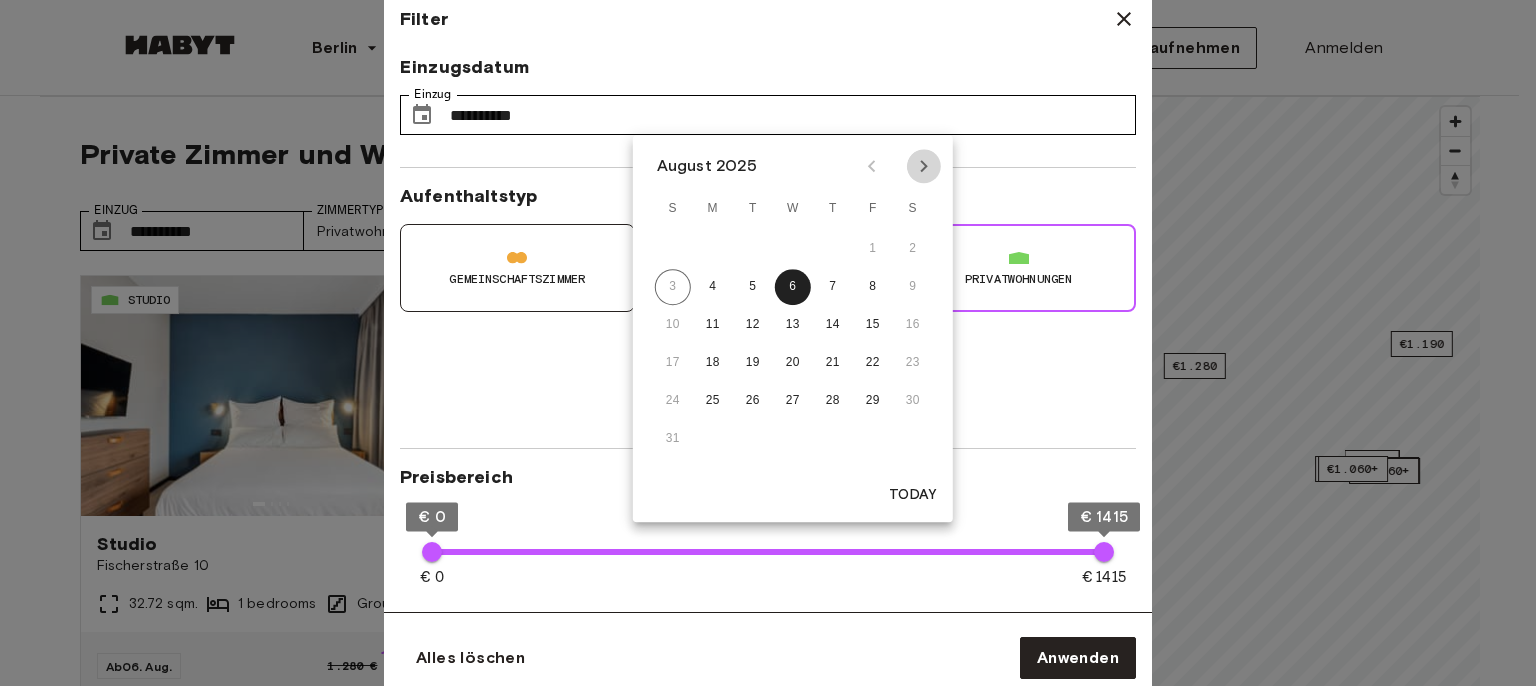 click 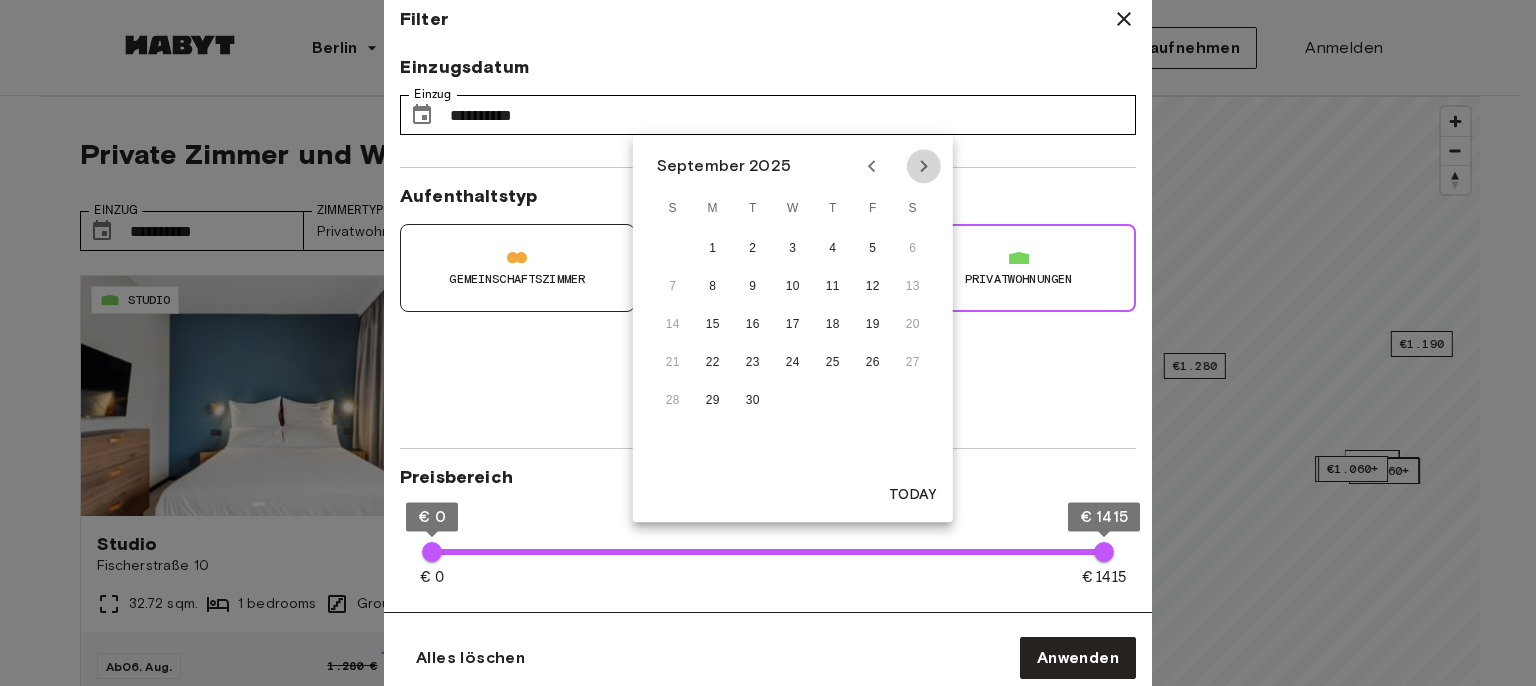 click 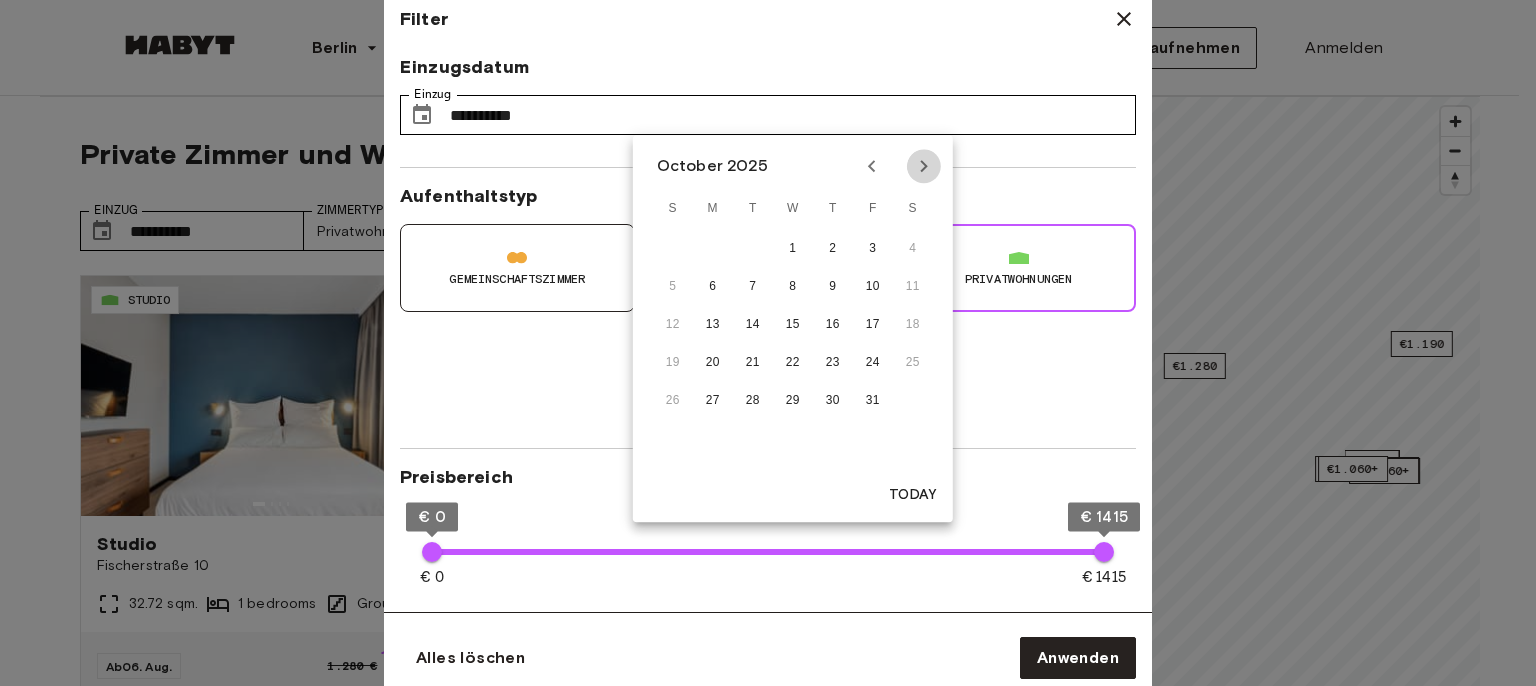 click 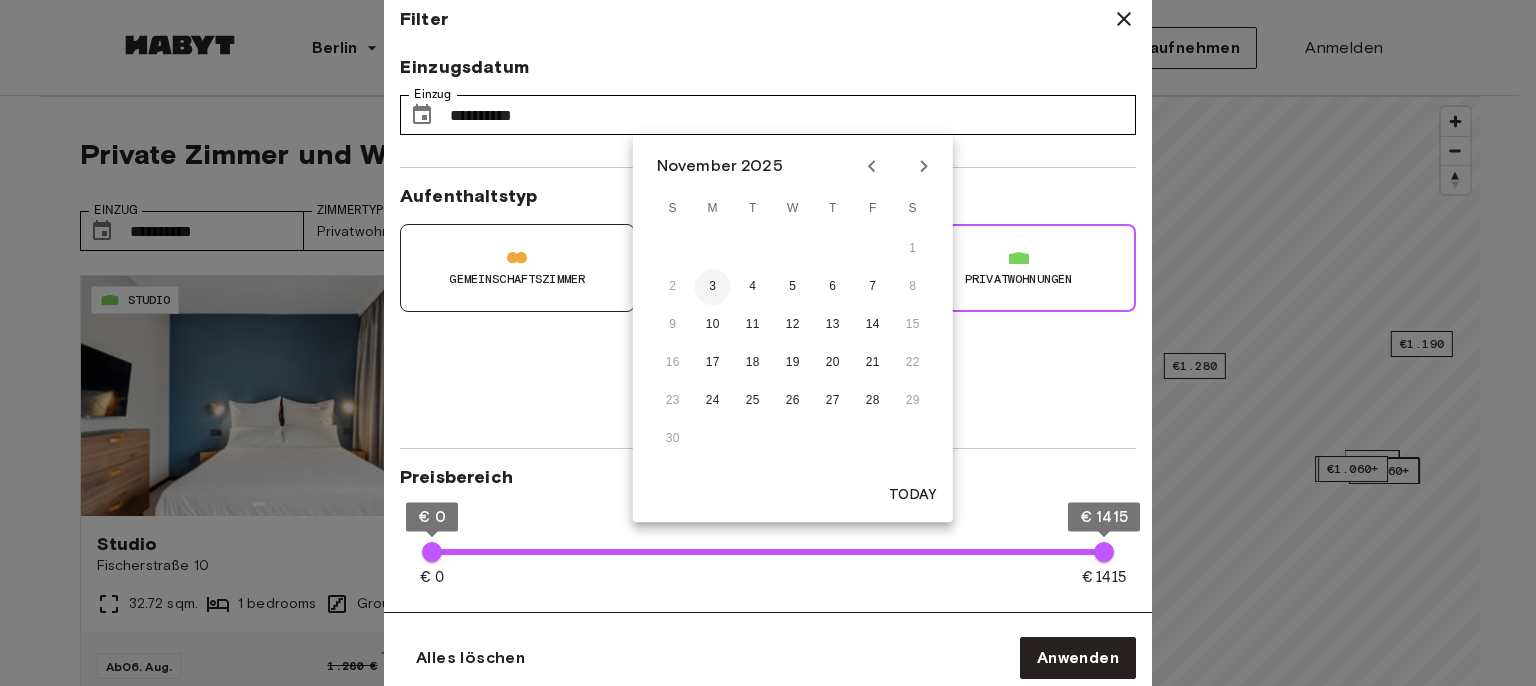 click on "3" at bounding box center [713, 287] 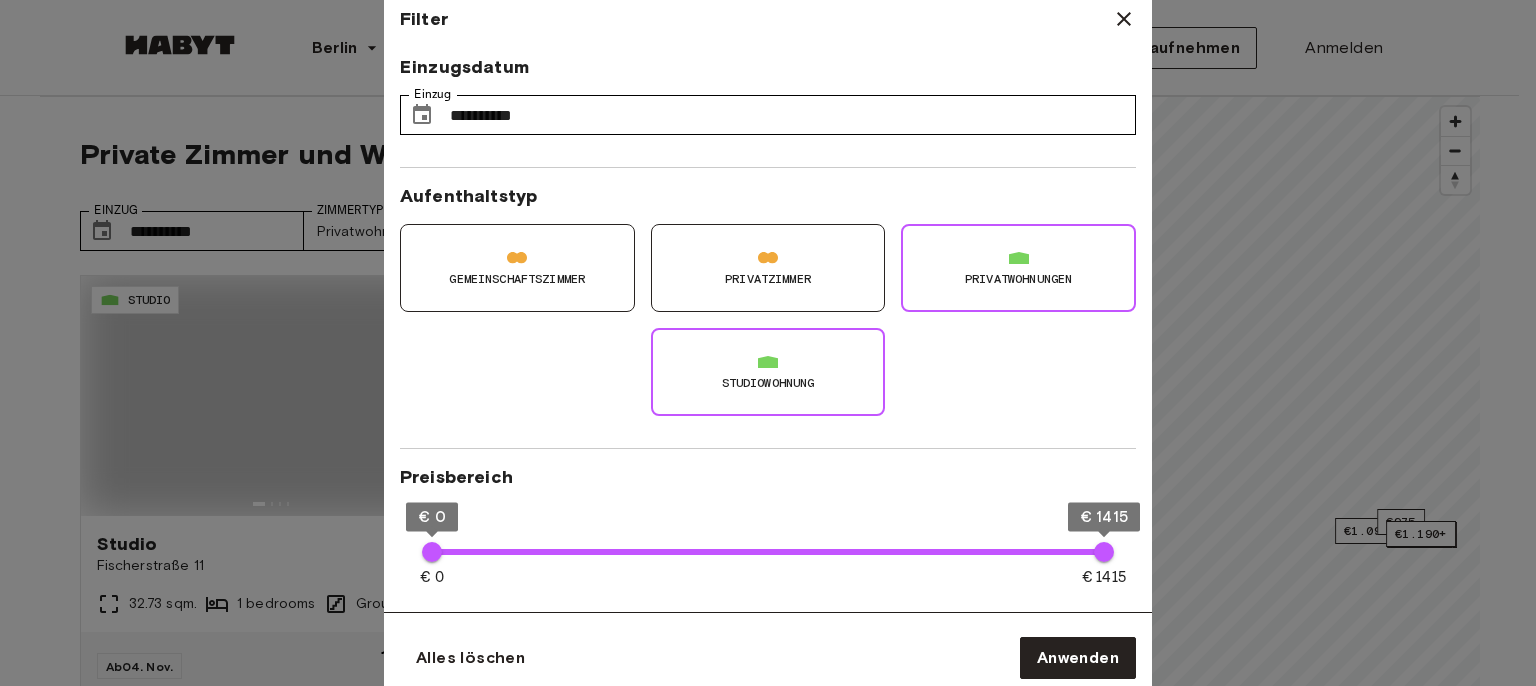 type on "**********" 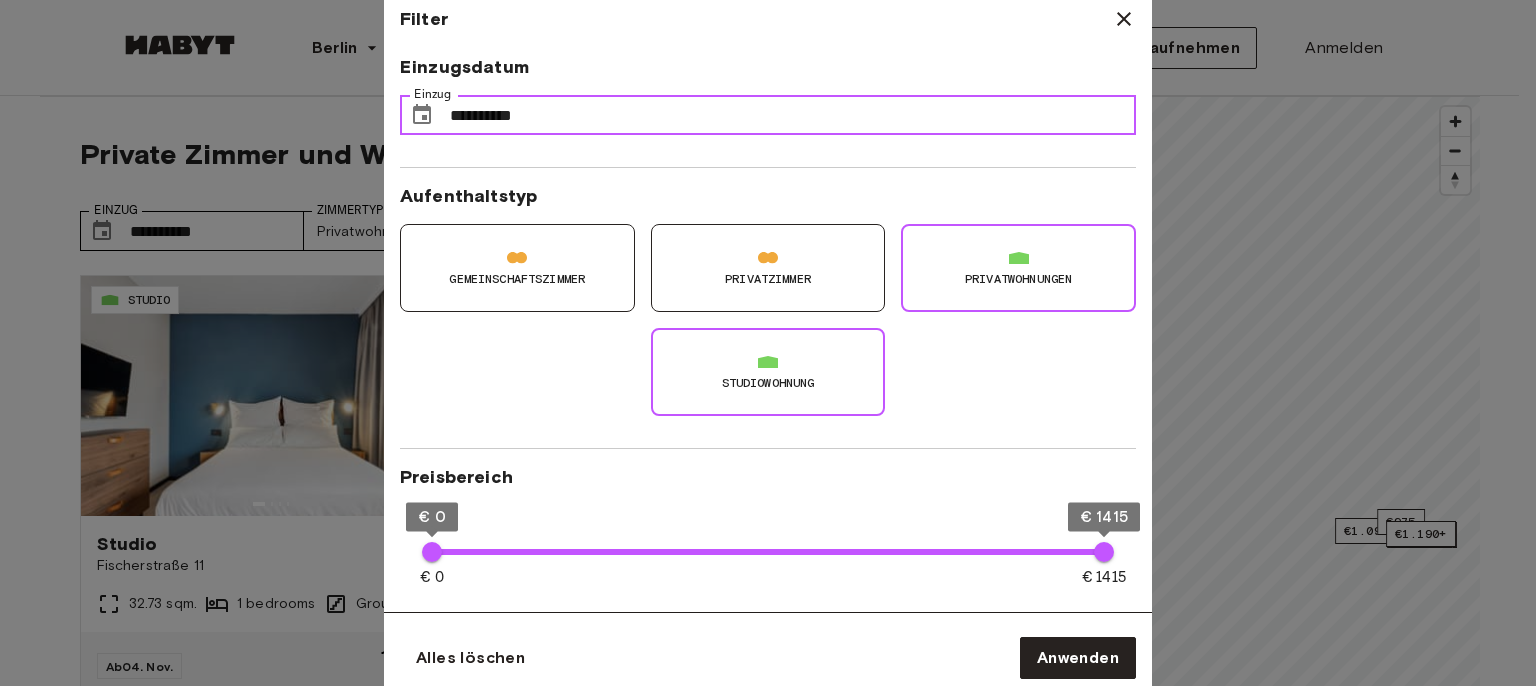 type on "**" 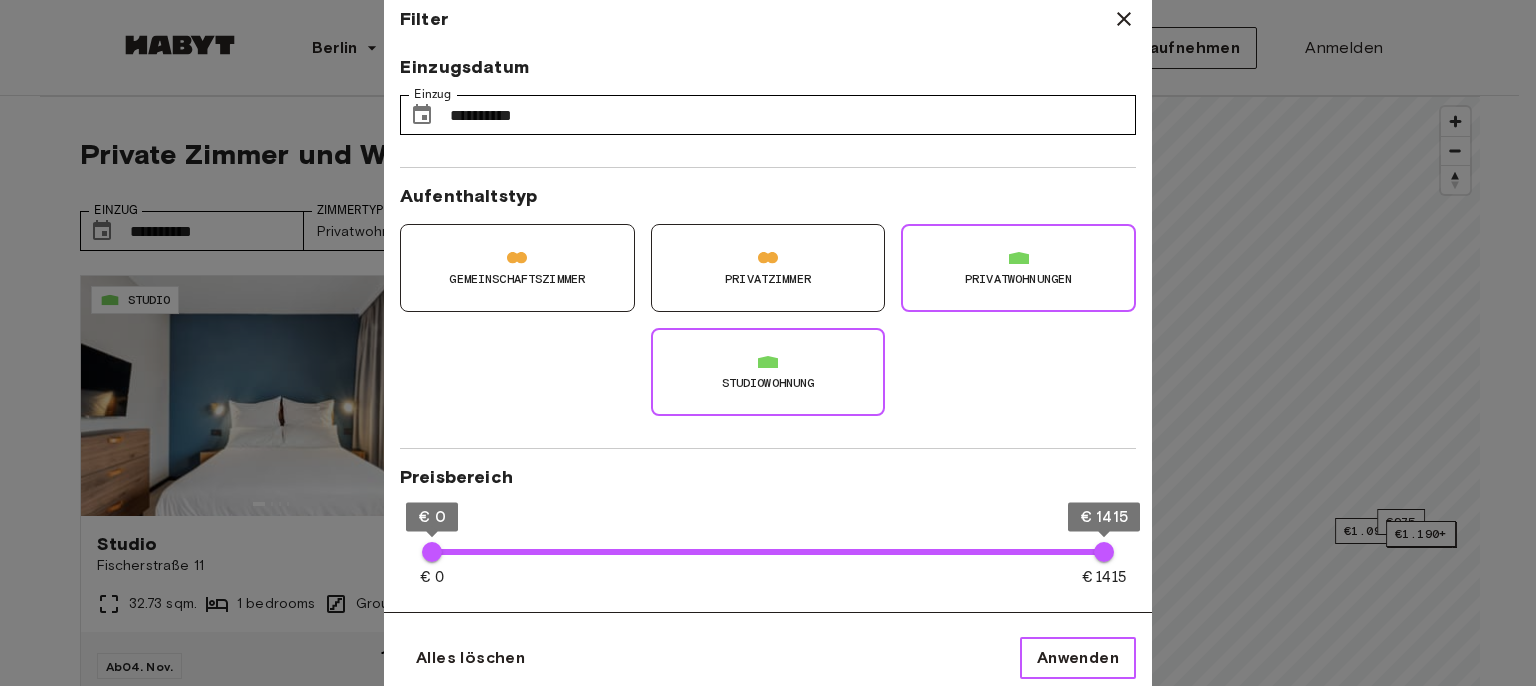 click on "Anwenden" at bounding box center [1078, 658] 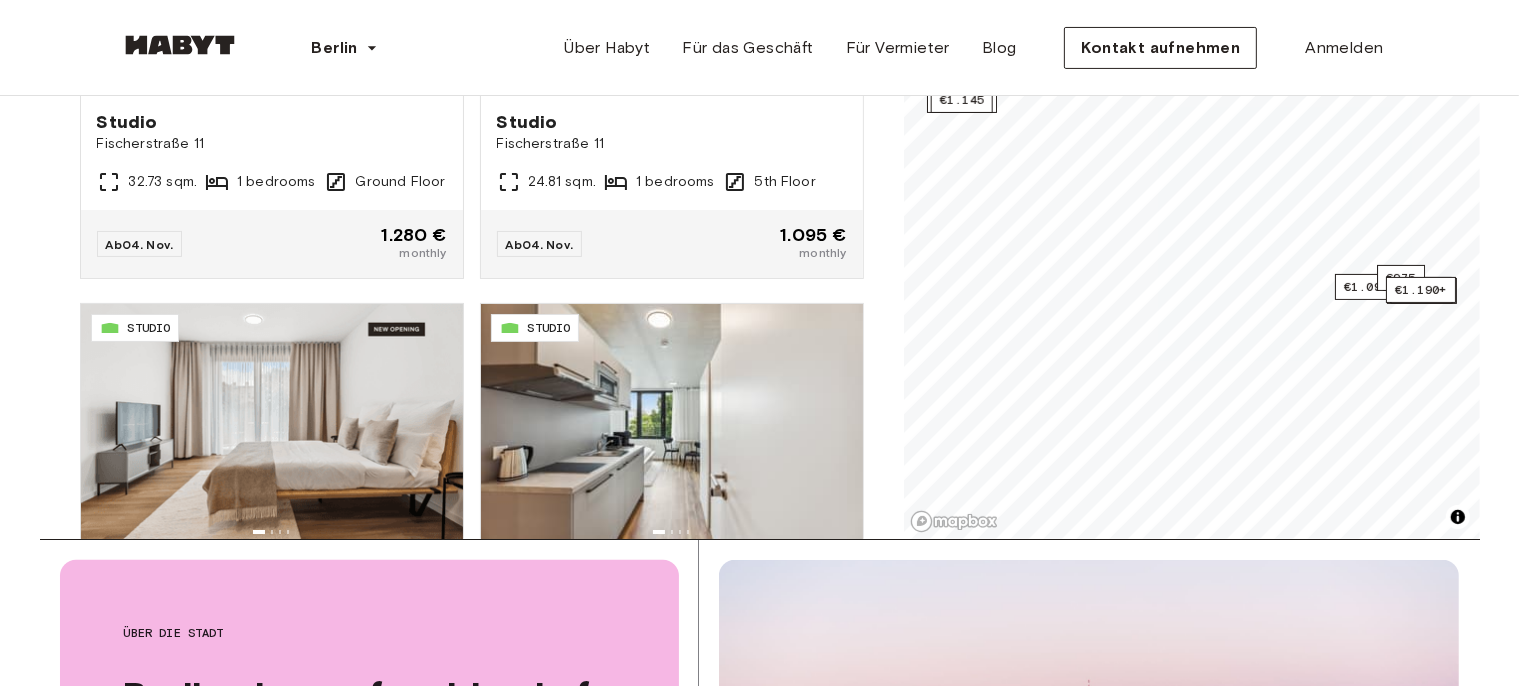 scroll, scrollTop: 633, scrollLeft: 0, axis: vertical 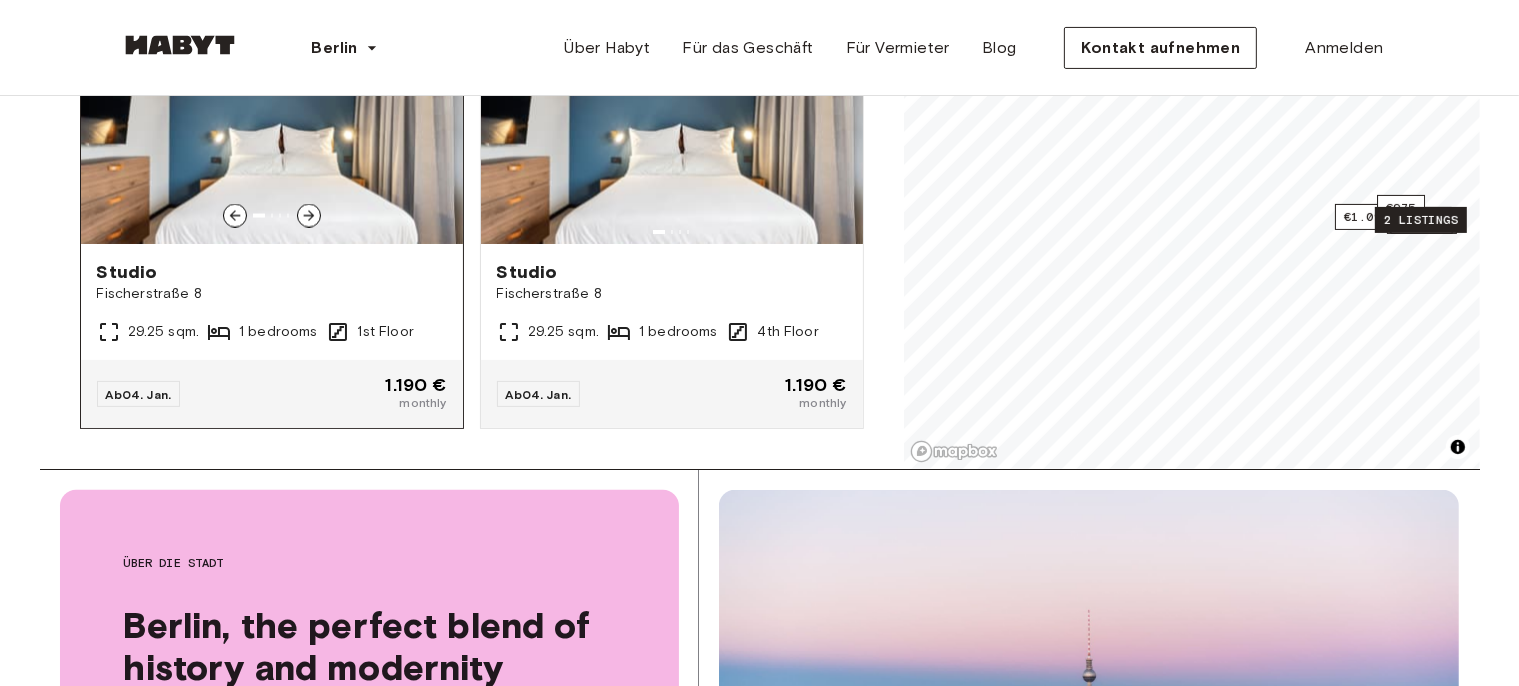 click on "STUDIO Studio [STREET] [NUMBER] 29.25 sqm. 1 bedrooms 1st Floor" at bounding box center [272, 302] 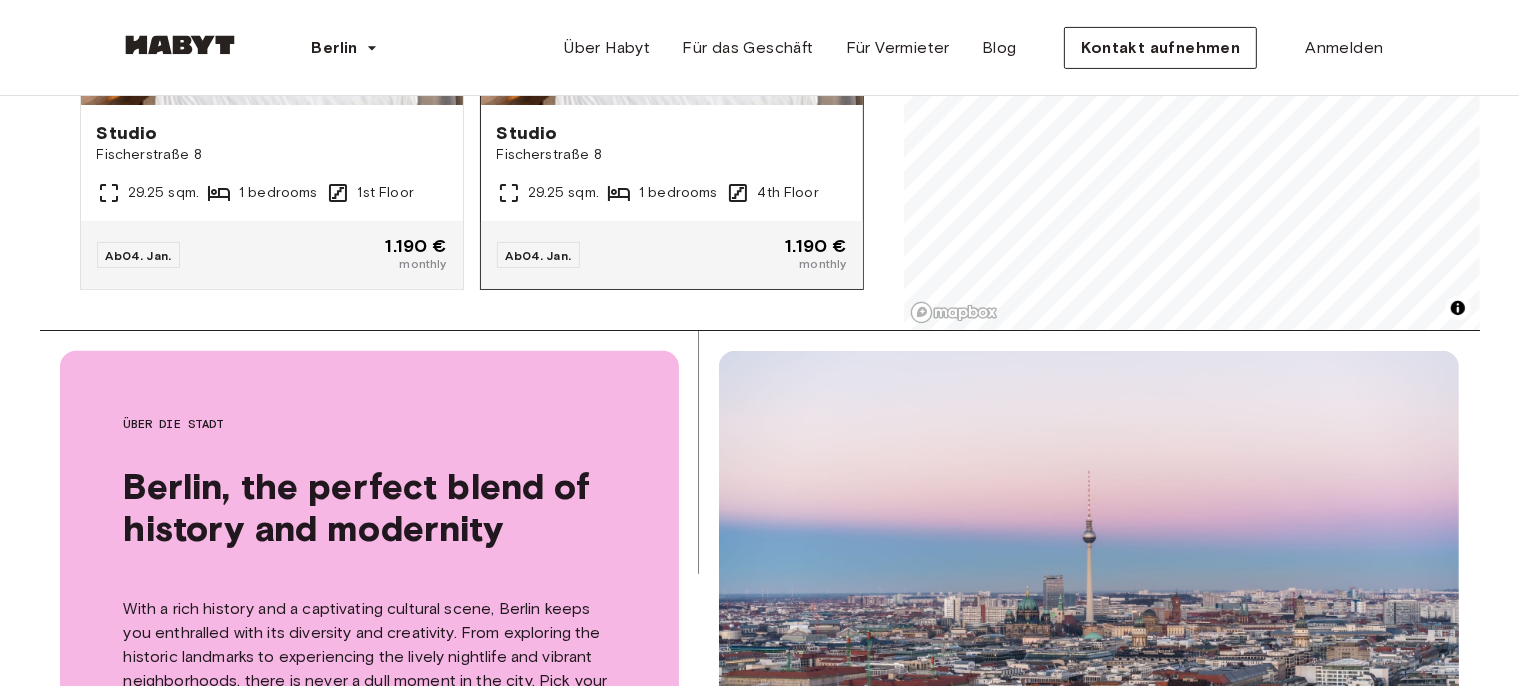 scroll, scrollTop: 633, scrollLeft: 0, axis: vertical 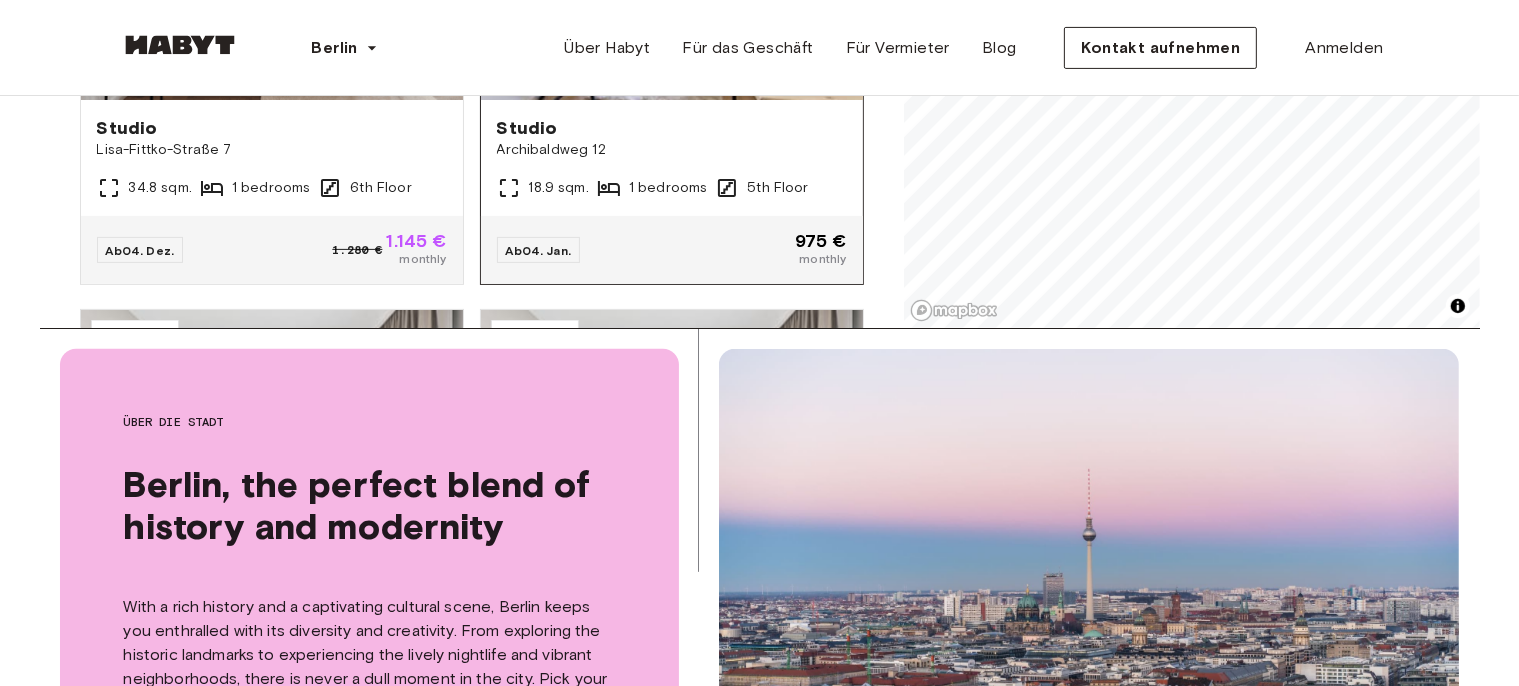 click on "STUDIO Studio [STREET] [NUMBER] 18.9 sqm. 1 bedrooms 5th Floor" at bounding box center (672, 158) 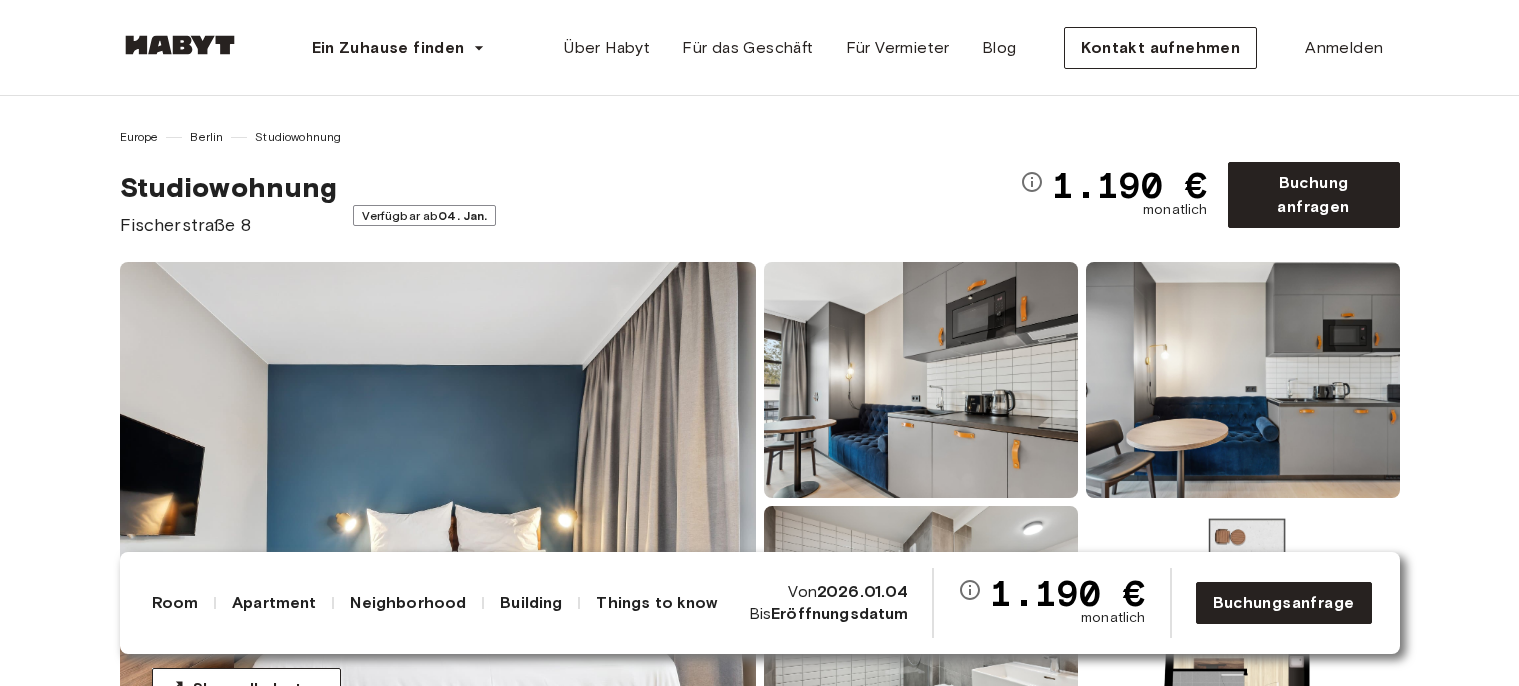 scroll, scrollTop: 0, scrollLeft: 0, axis: both 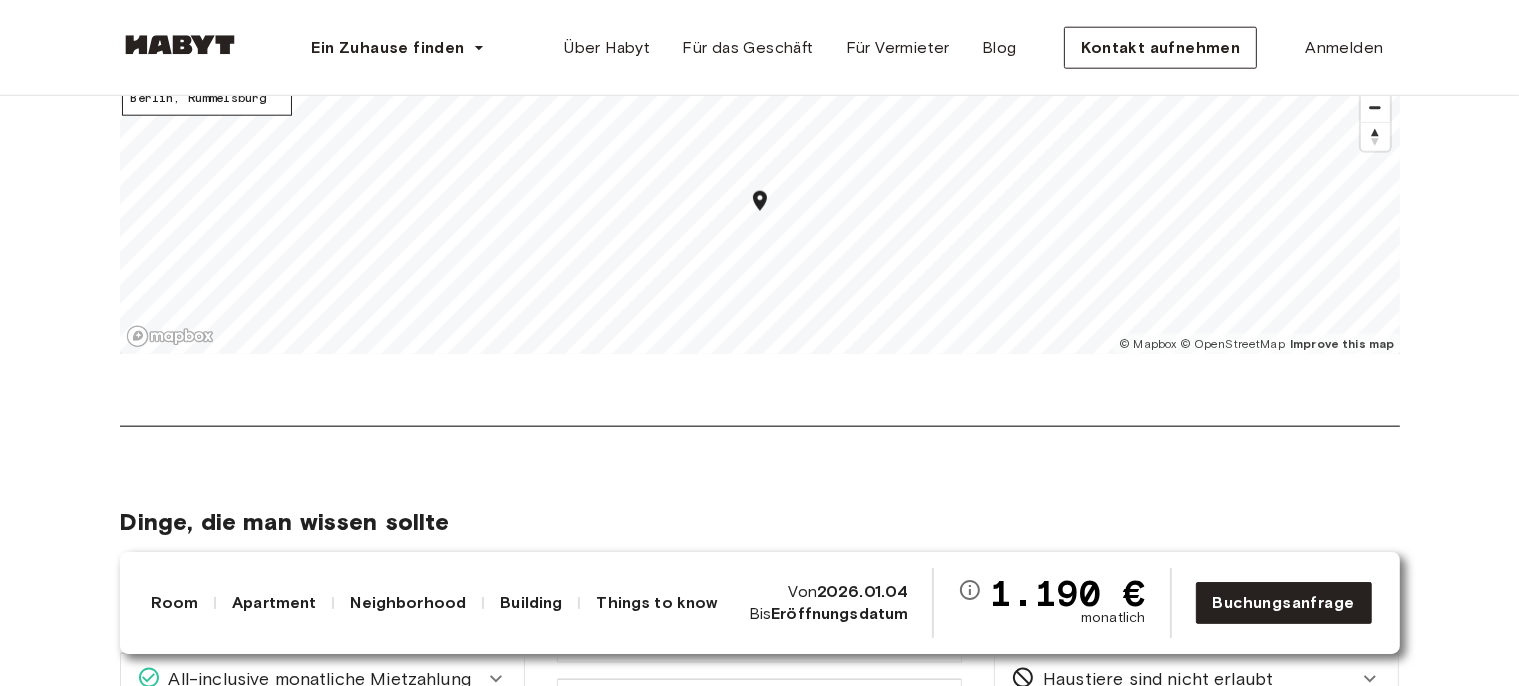 click at bounding box center (1375, 78) 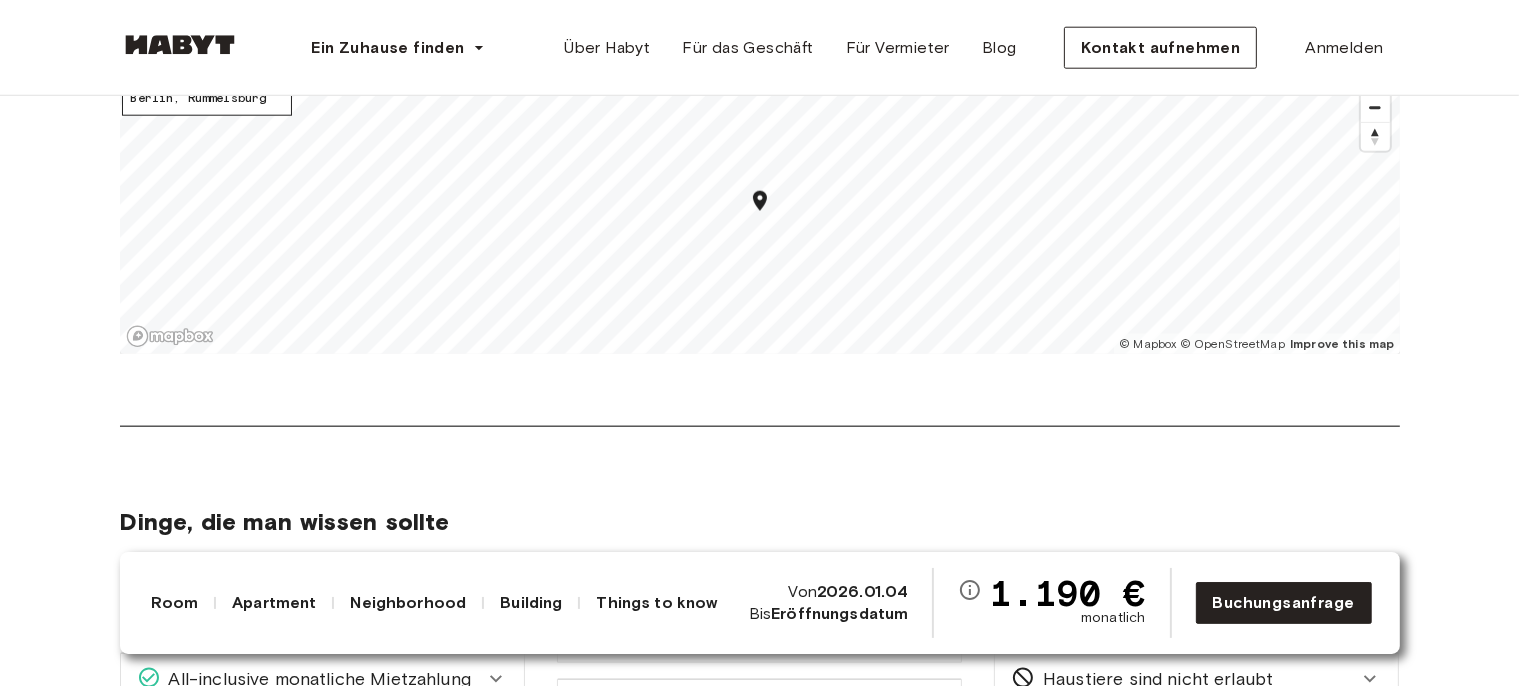 click at bounding box center [1375, 78] 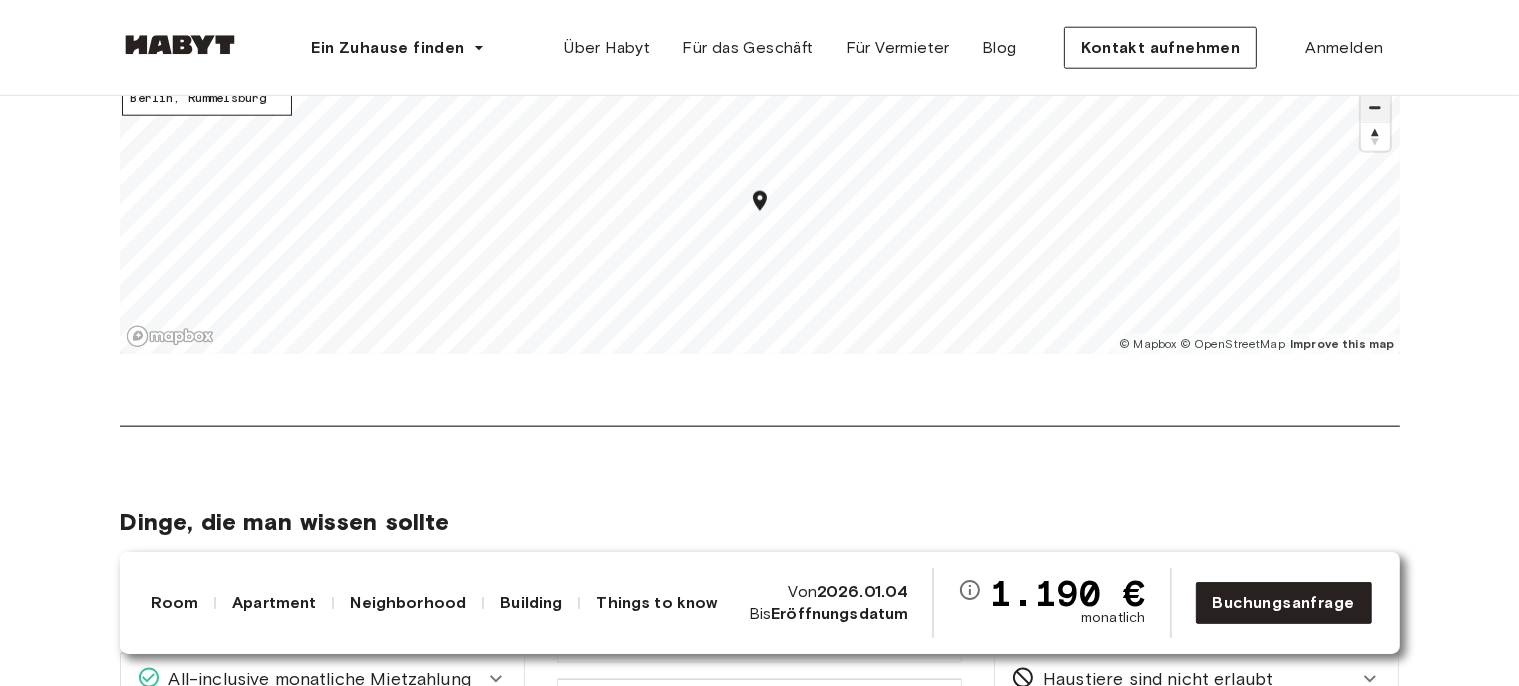 click at bounding box center (1375, 108) 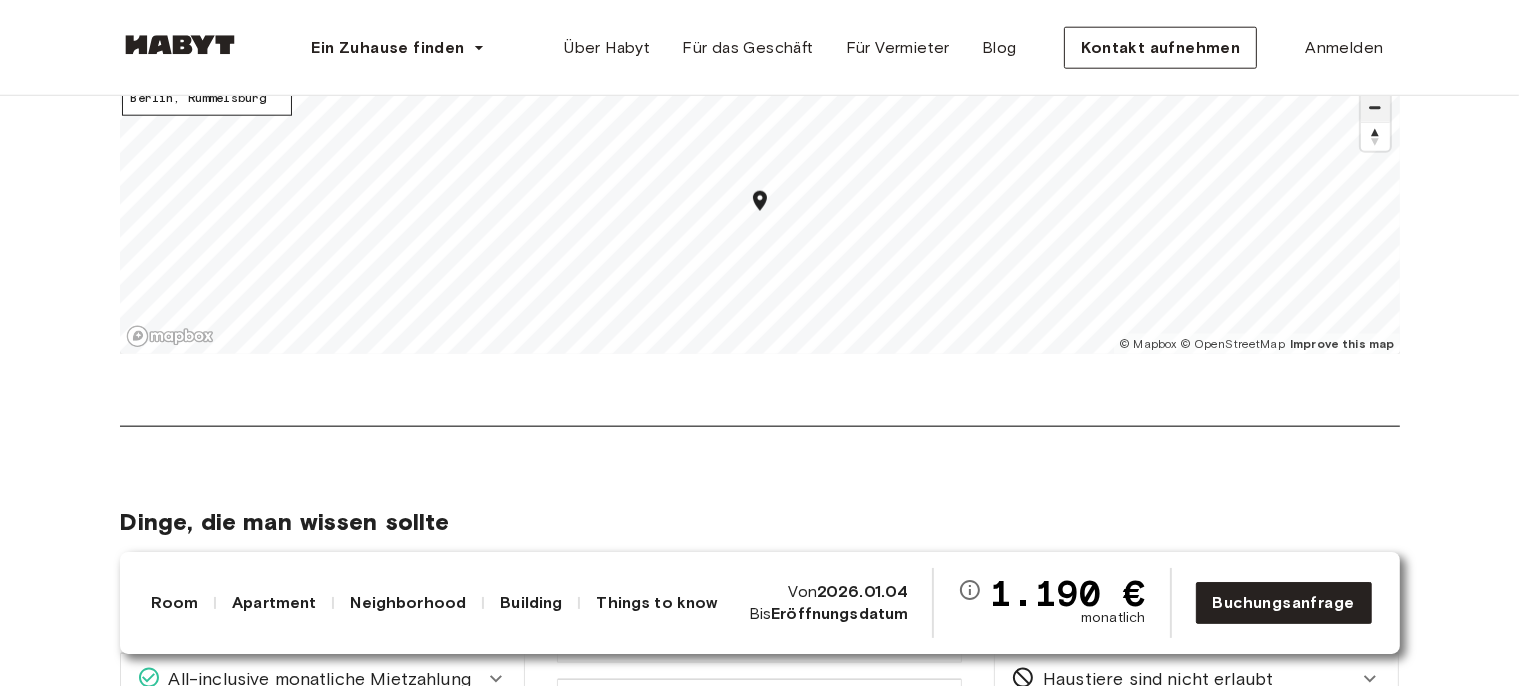 click at bounding box center [1375, 108] 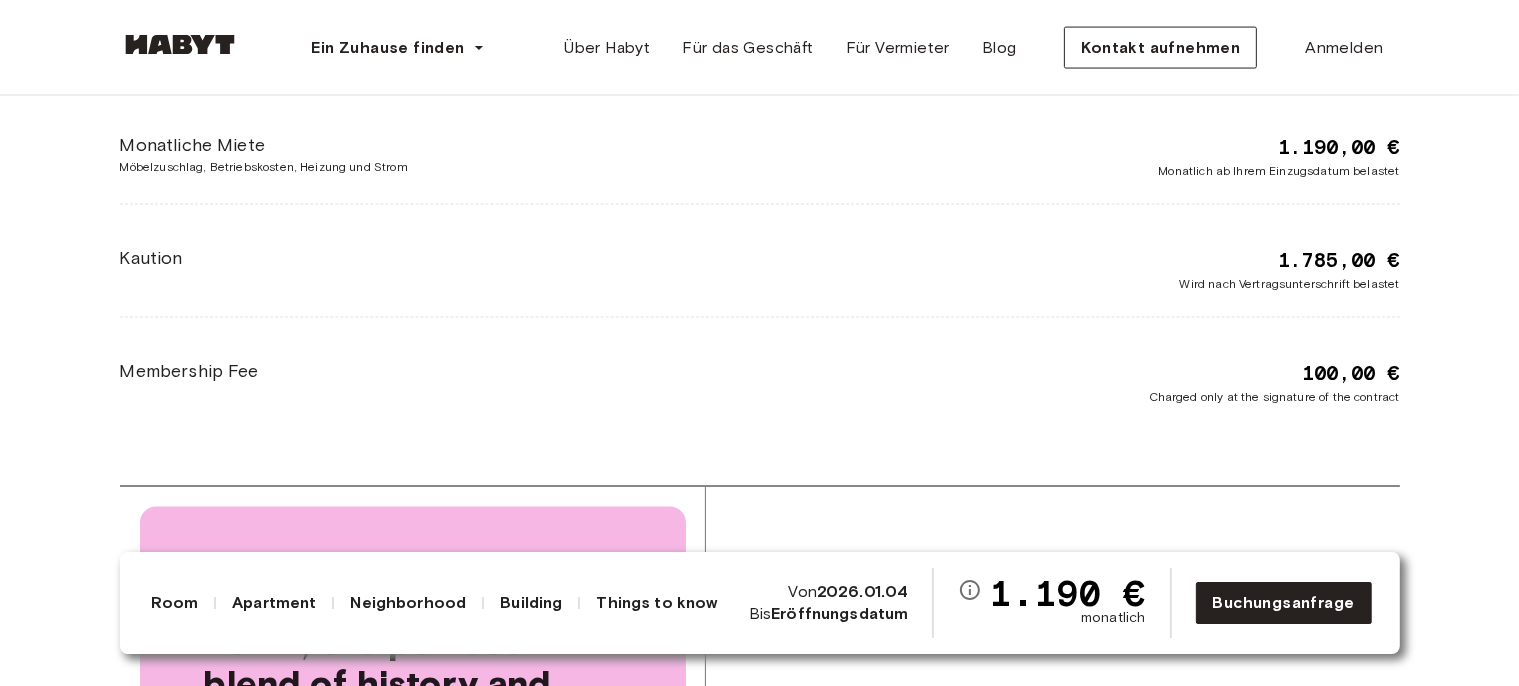 scroll, scrollTop: 3254, scrollLeft: 0, axis: vertical 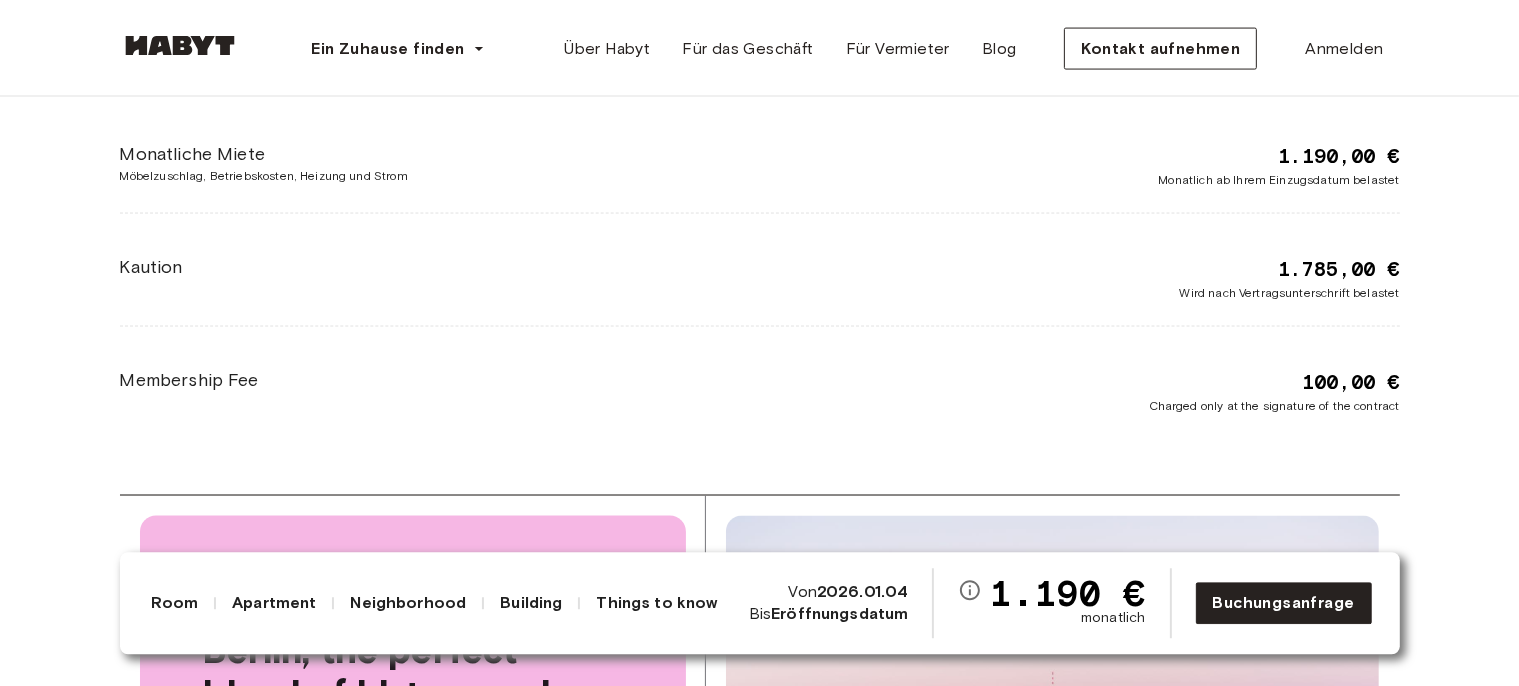 click on "Things to know" at bounding box center (656, 603) 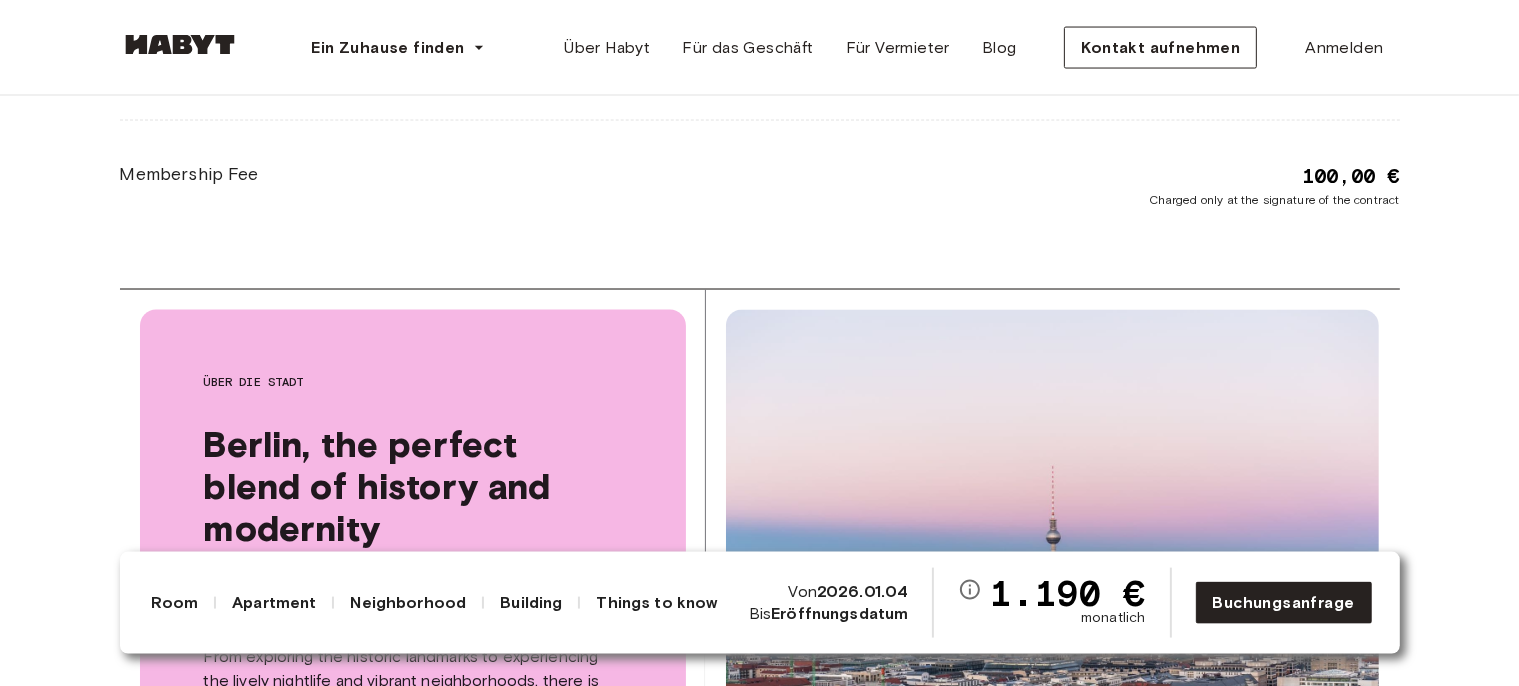scroll, scrollTop: 3473, scrollLeft: 0, axis: vertical 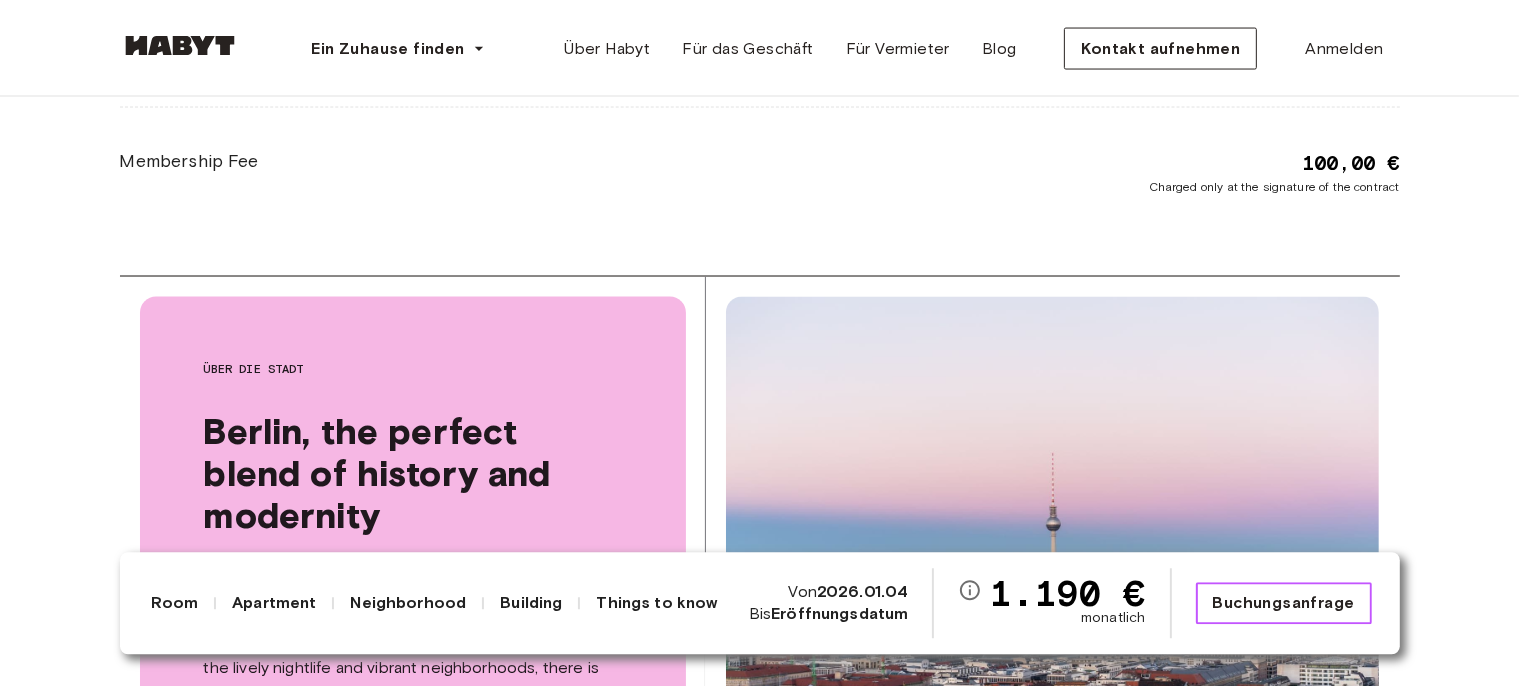 click on "Buchungsanfrage" at bounding box center (1284, 603) 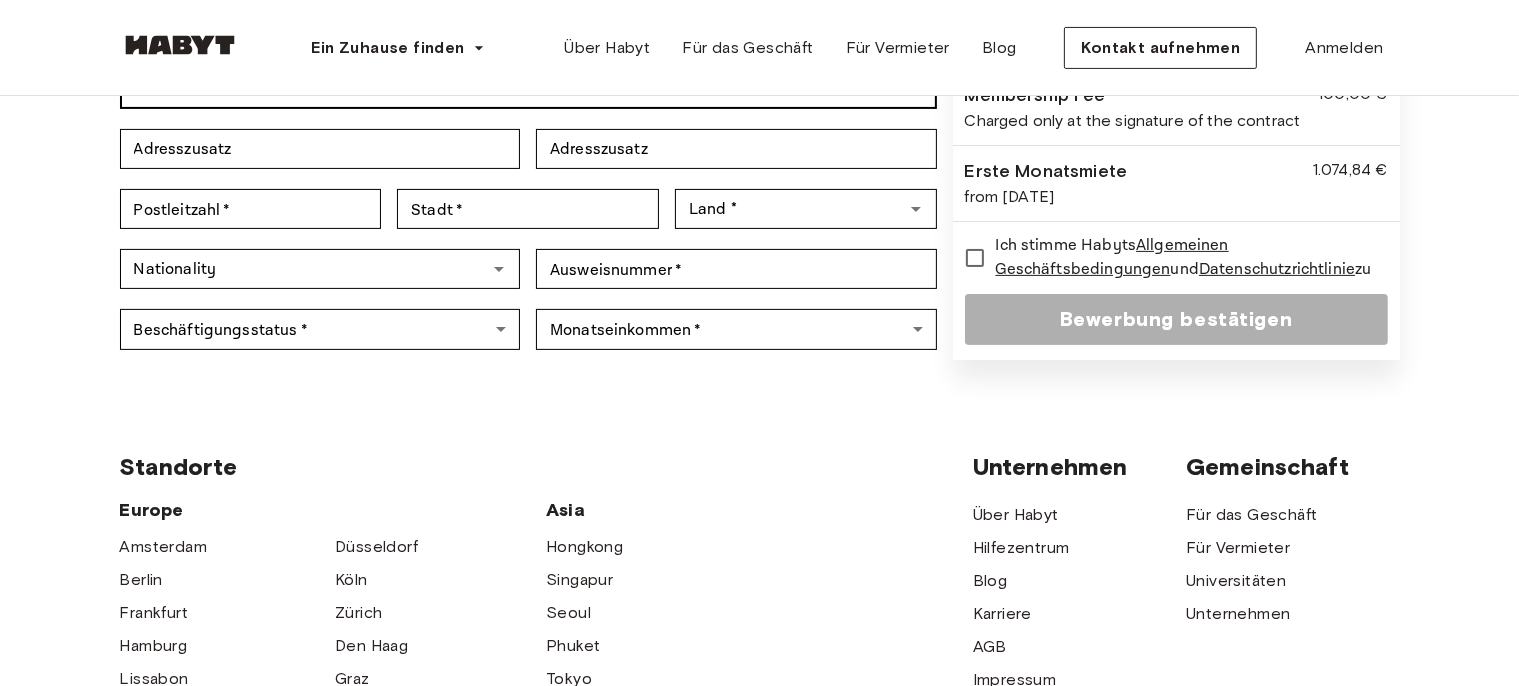 scroll, scrollTop: 563, scrollLeft: 0, axis: vertical 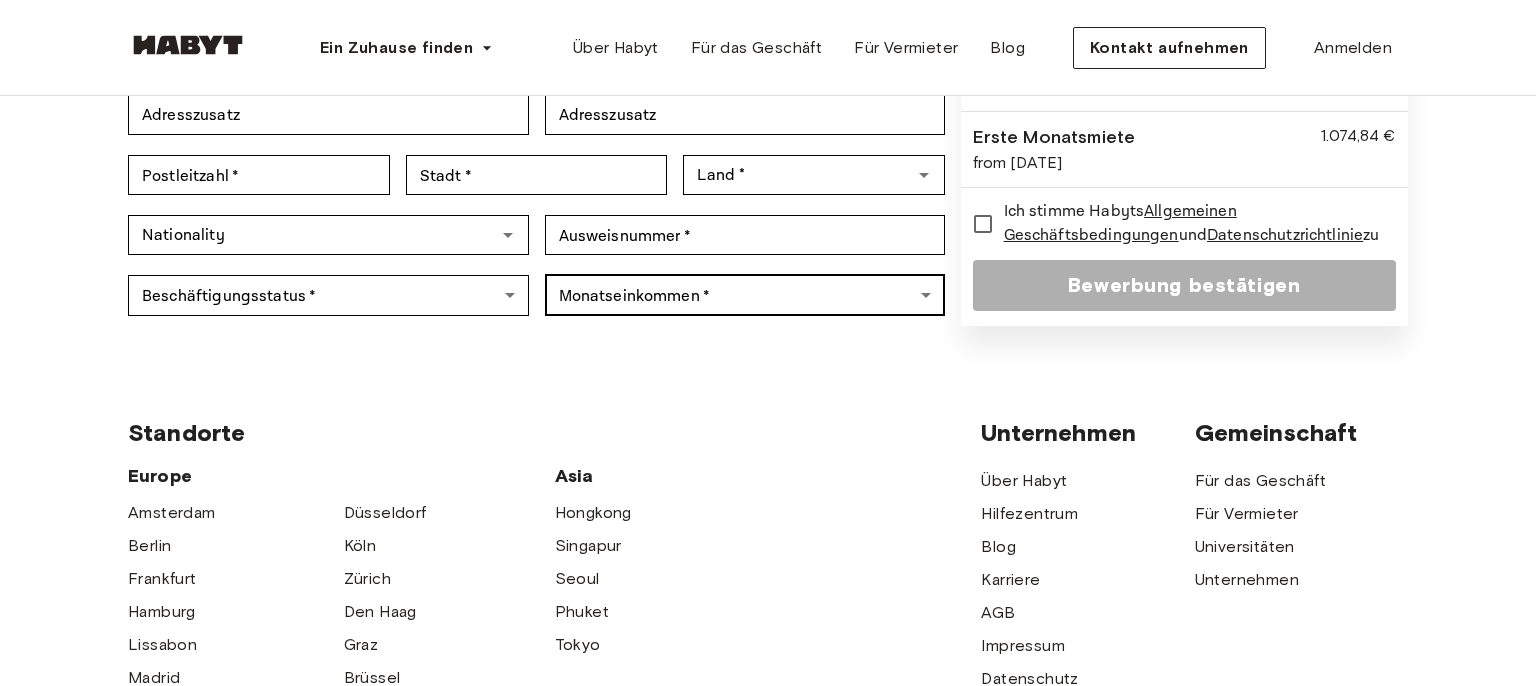 click on "Ein Zuhause finden Europe Amsterdam Berlin Frankfurt Hamburg Lissabon Madrid Mailand Modena Paris Turin München Rotterdam Stuttgart Düsseldorf Köln Zürich Den Haag Graz Brüssel Leipzig Asia Hongkong Singapur Seoul Phuket Tokyo Über Habyt Für das Geschäft Für Vermieter Blog Kontakt aufnehmen Anmelden Back to room details Studiowohnung in Berlin, Rummelsburg Kontodetails E-Mail   * E-Mail   * Telefonnummer   * Telefonnummer   * Vorname   * Vorname   * Nachname   * Nachname   * Geburtsdatum   * Geburtsdatum   * Geschlecht  * ​ Geschlecht Persönliche Details Adresse   * Adresse   * Adresszusatz Adresszusatz Adresszusatz Adresszusatz Postleitzahl   * Postleitzahl   * Stadt   * Stadt   * Land * Land * Nationality Nationality Ausweisnummer   * Ausweisnummer   * Beschäftigungsstatus   * ​ Beschäftigungsstatus   * Monatseinkommen   * ​ Monatseinkommen   * ▲ ▲ Monatliche Miete 1.190,00 € Inkl. Möbel, Nebenkosten und WLAN Kaution 1.785,00 €  und" at bounding box center (768, 355) 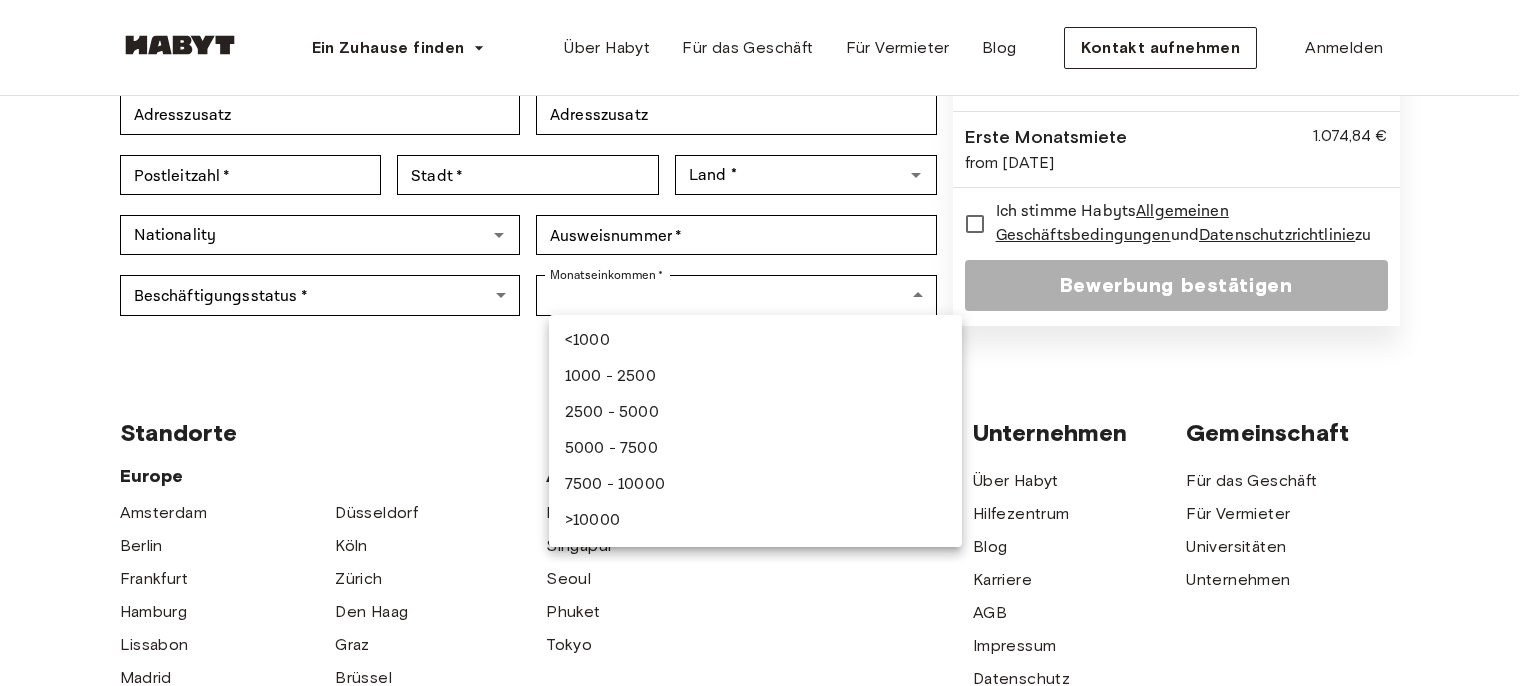 click at bounding box center [768, 343] 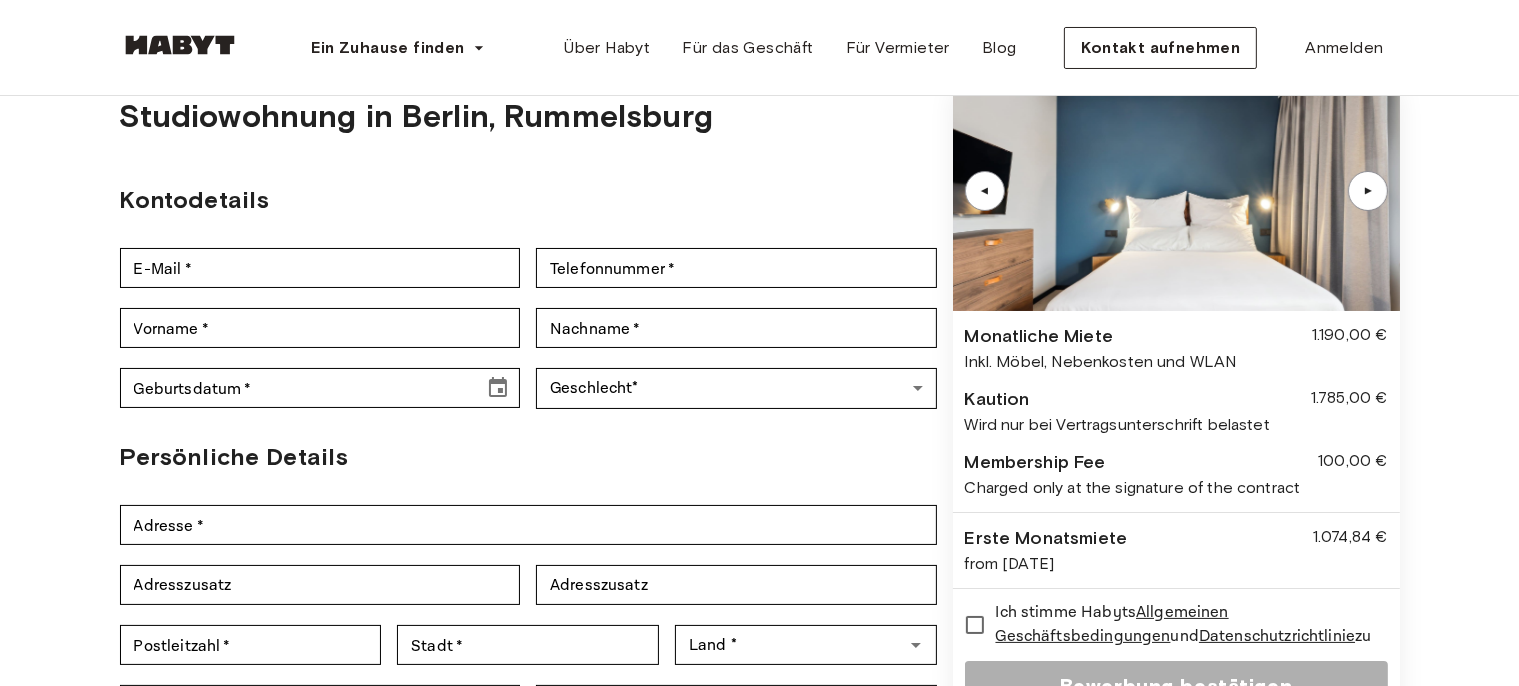 scroll, scrollTop: 70, scrollLeft: 0, axis: vertical 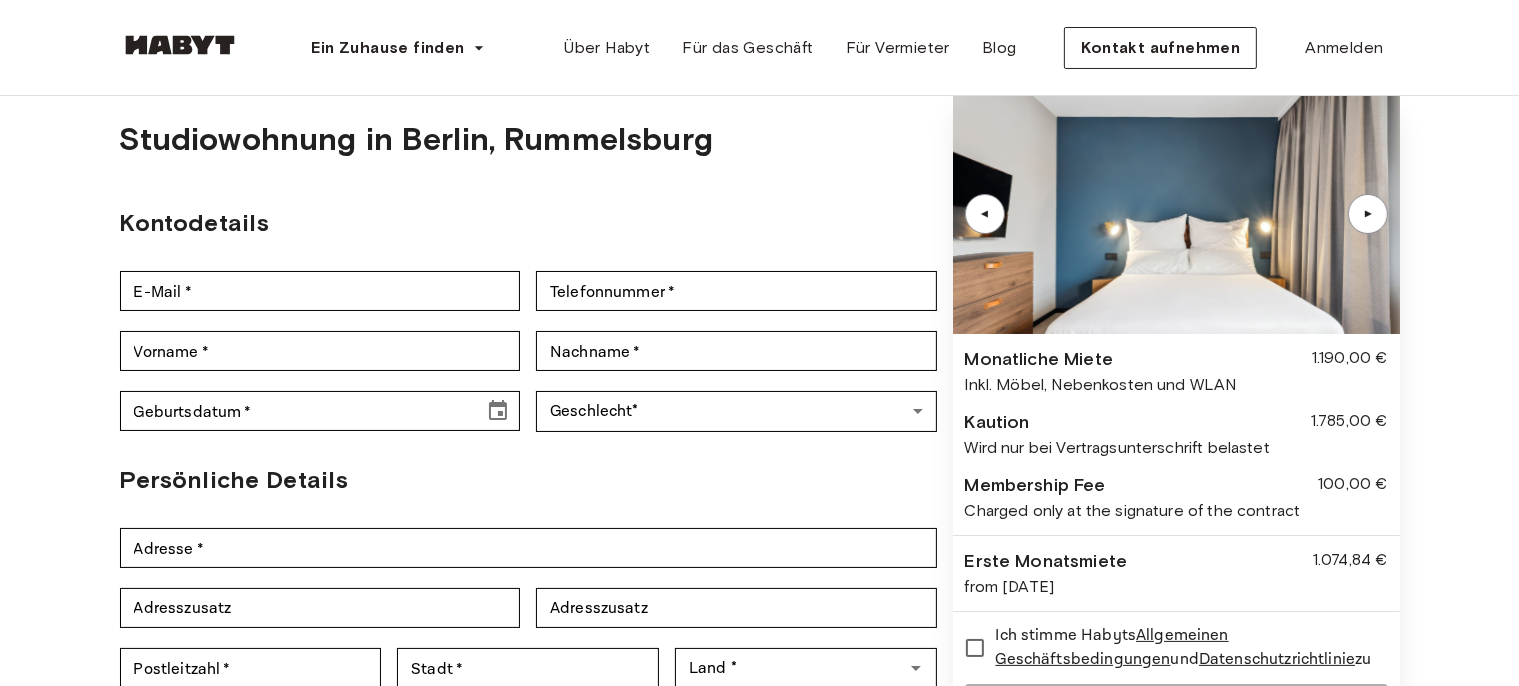 click on "▲" at bounding box center [1368, 214] 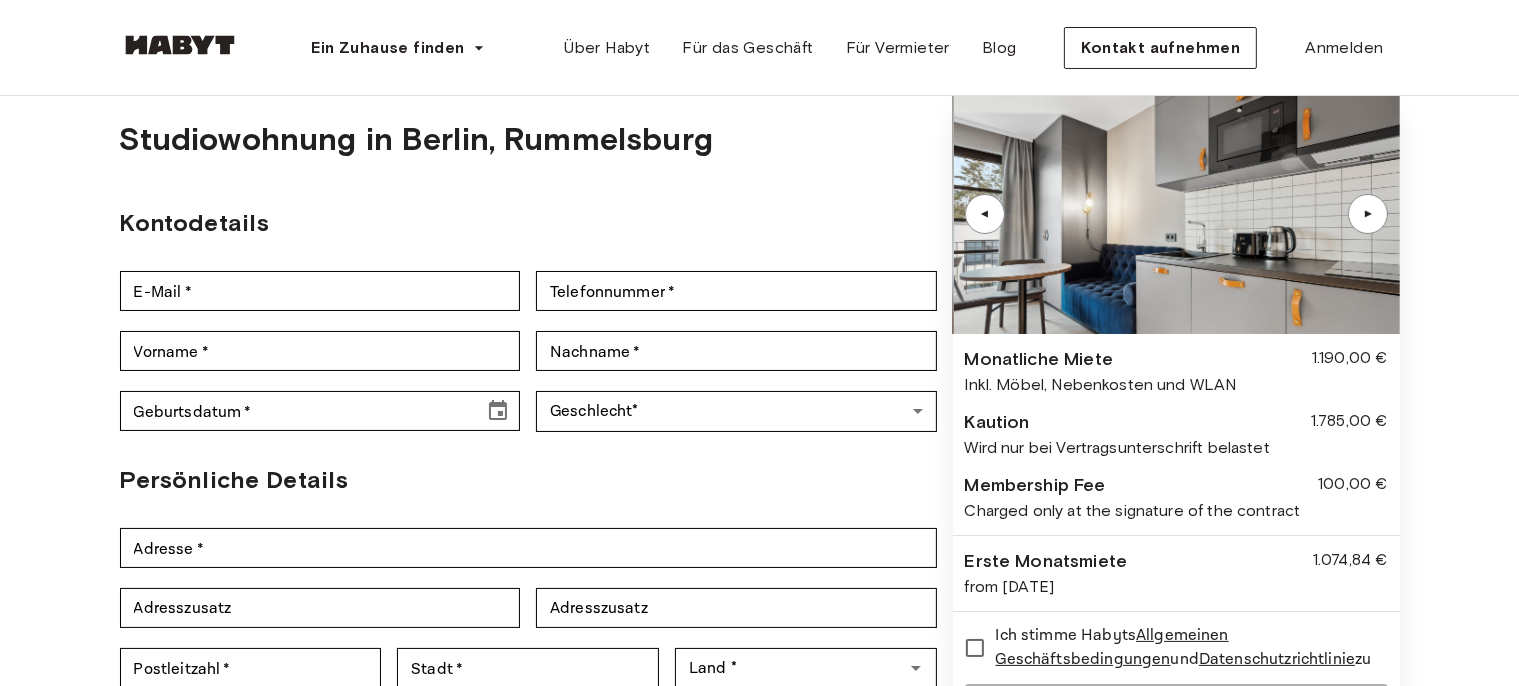 click on "▲" at bounding box center [1368, 214] 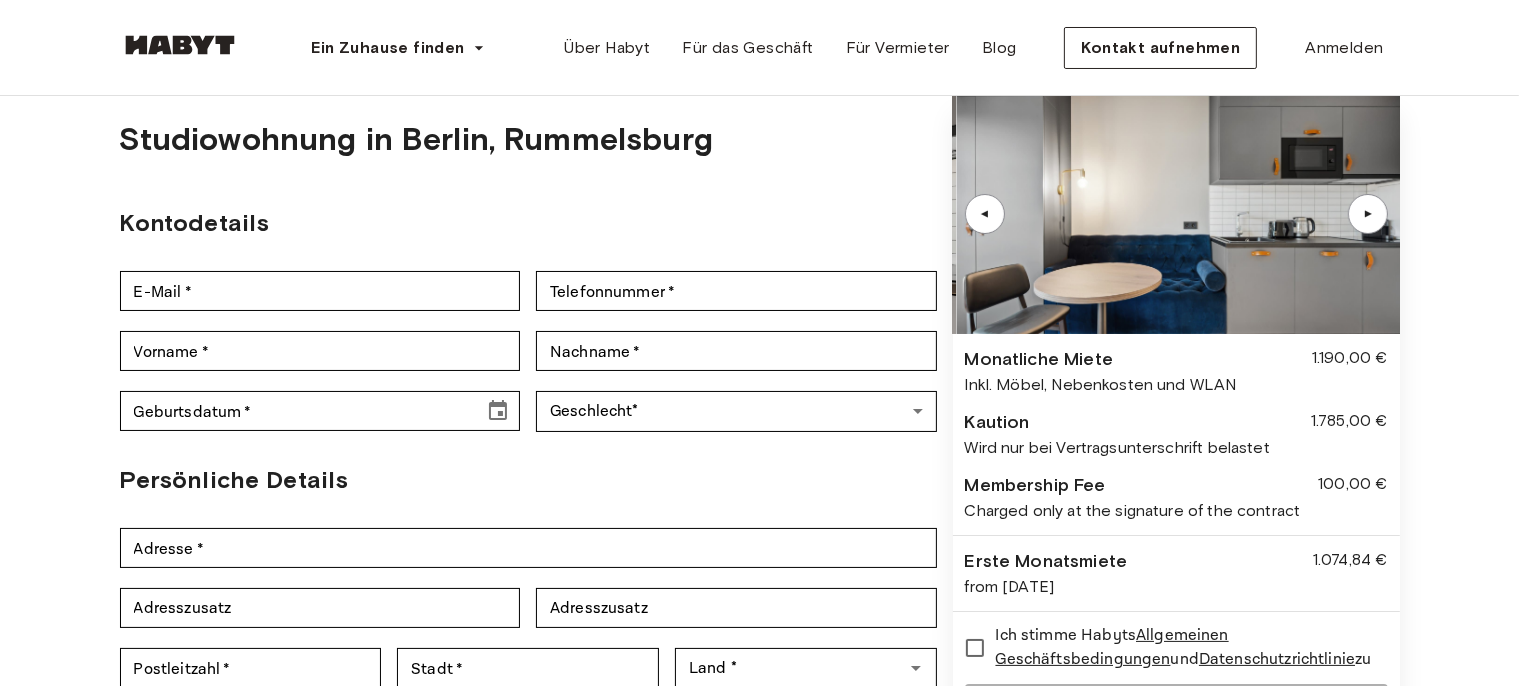 click on "▲" at bounding box center [1368, 214] 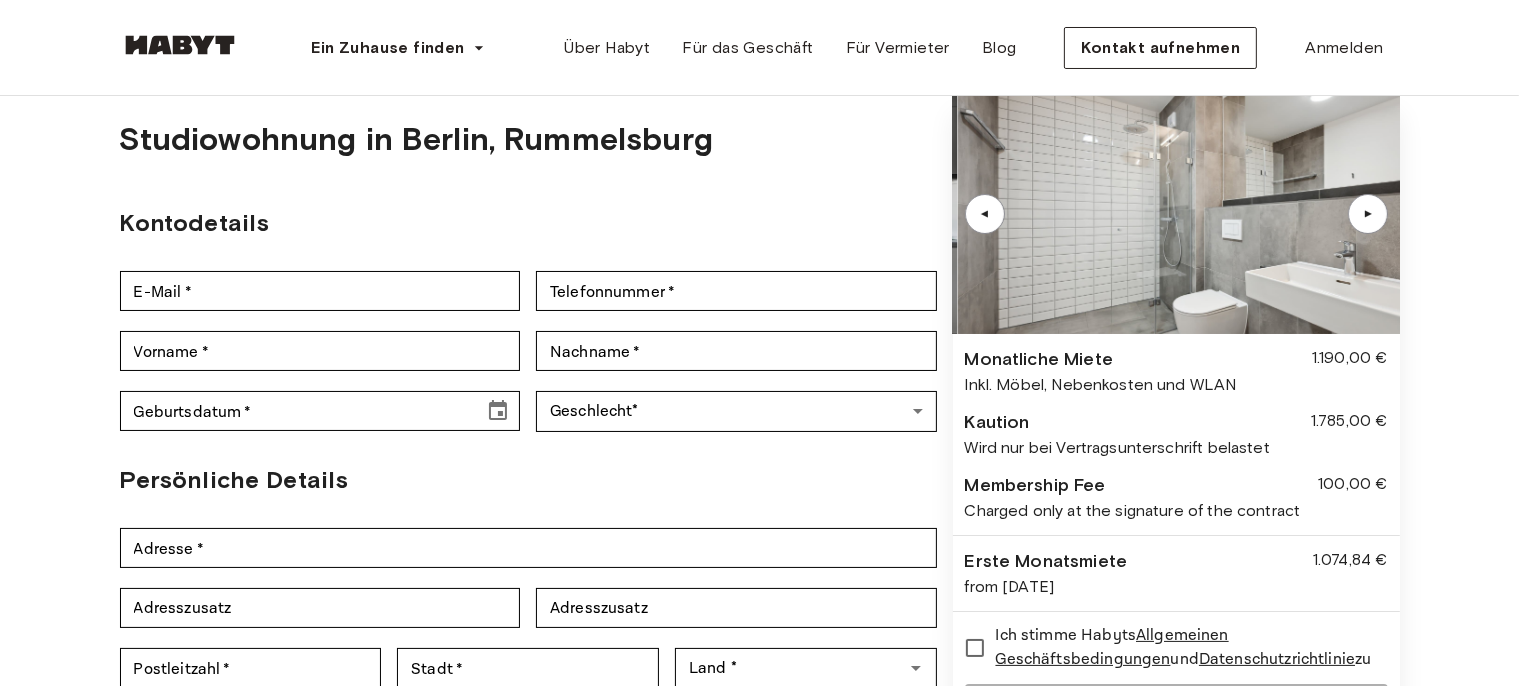 click on "▲" at bounding box center (1368, 214) 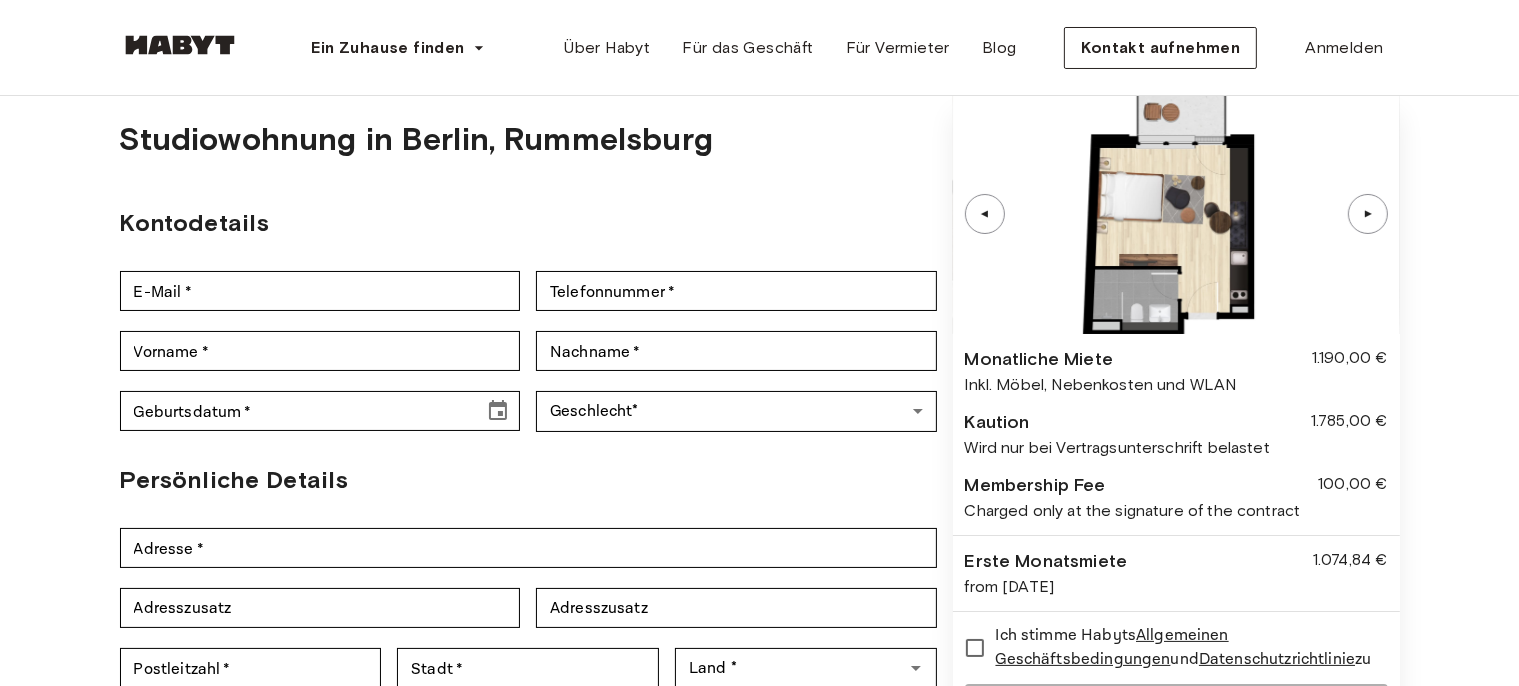 click on "▲" at bounding box center (1368, 214) 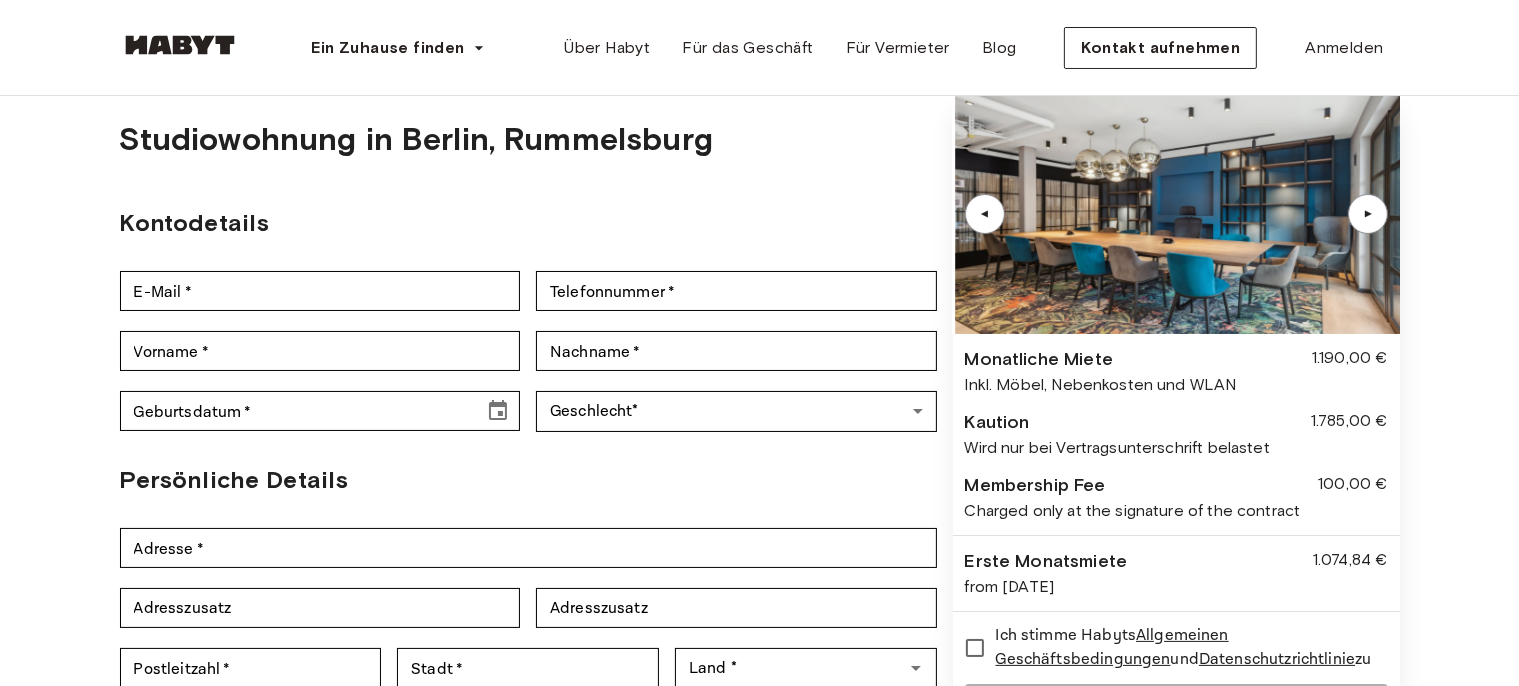 click on "▲" at bounding box center [1368, 214] 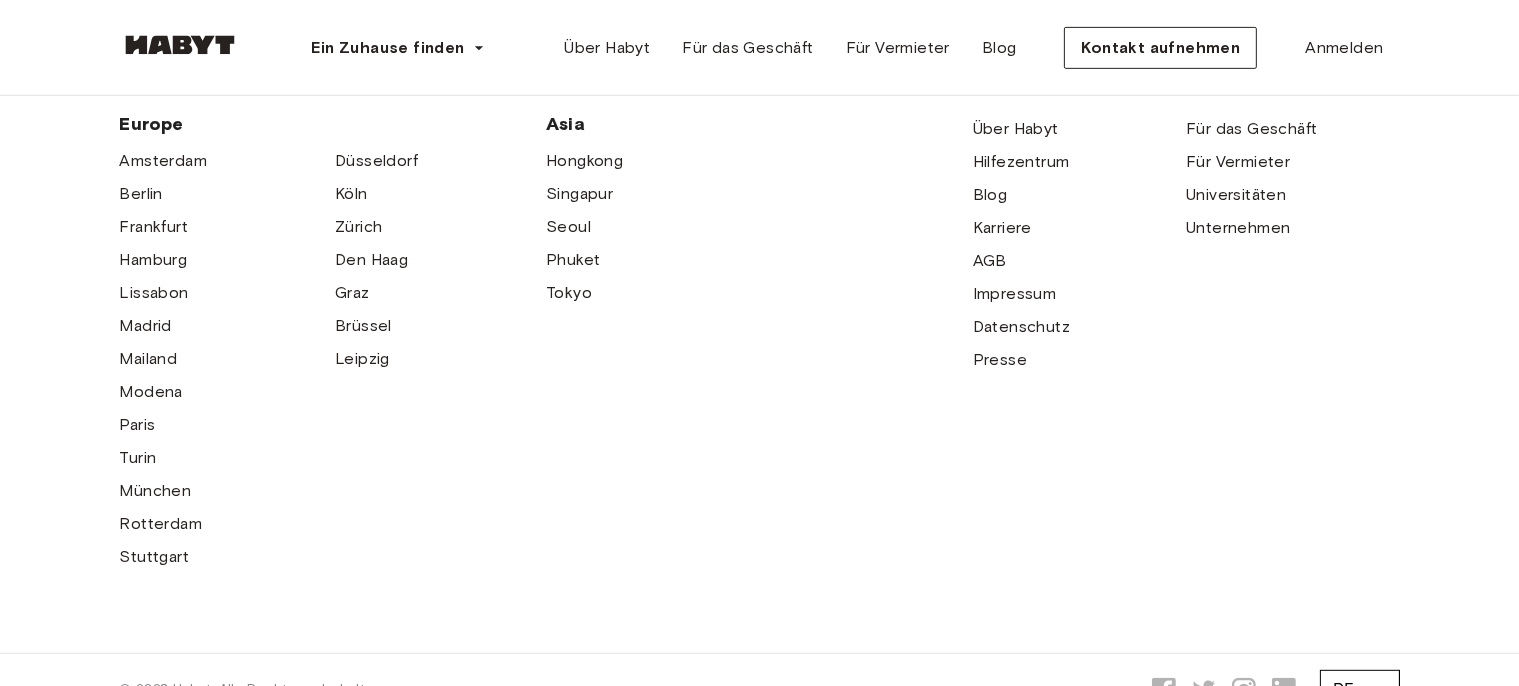scroll, scrollTop: 774, scrollLeft: 0, axis: vertical 